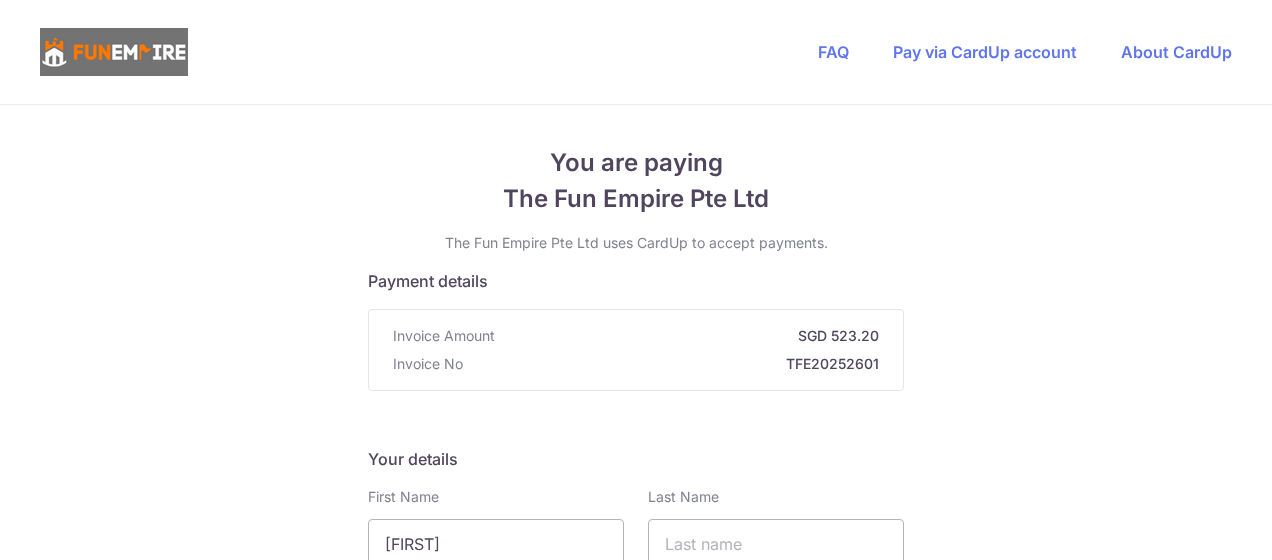 scroll, scrollTop: 0, scrollLeft: 0, axis: both 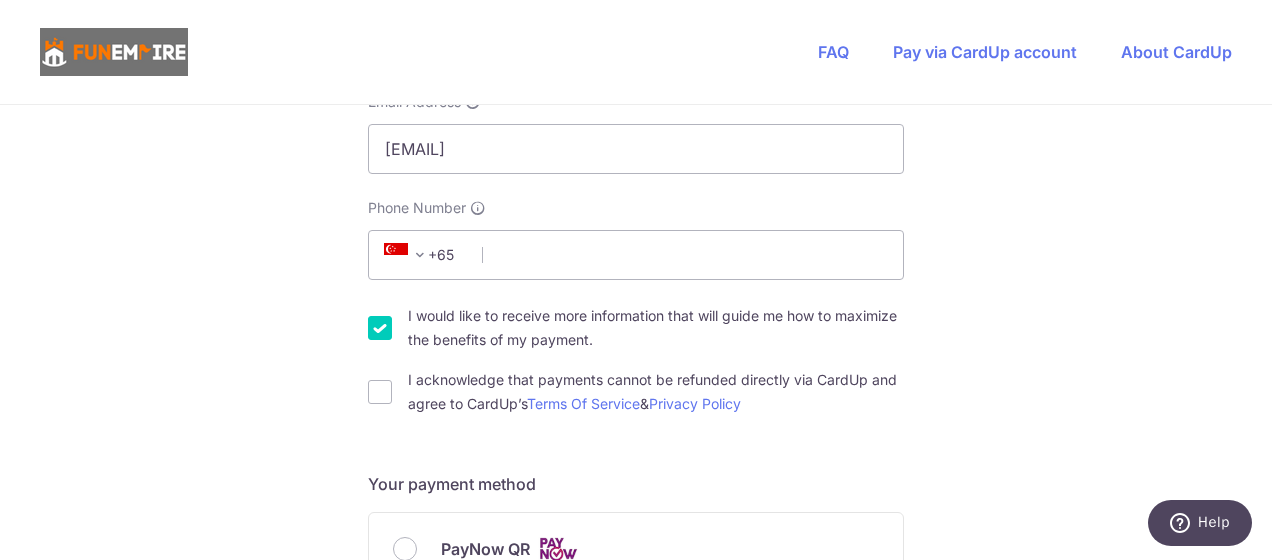 click on "I would like to receive more information that will guide me how to maximize the benefits of my payment." at bounding box center (380, 328) 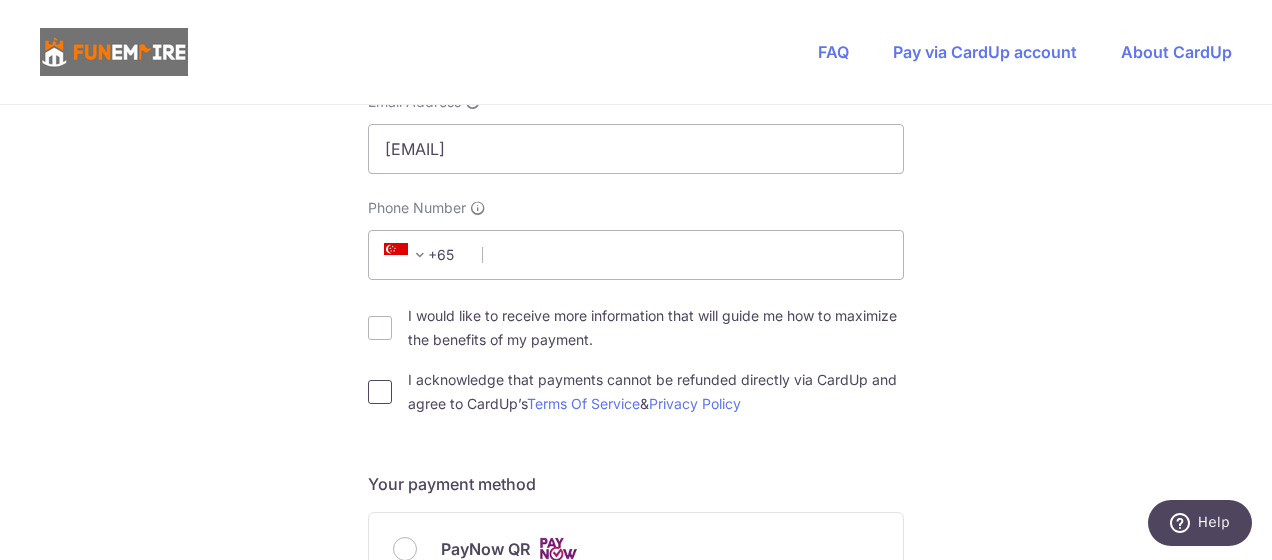 click on "I acknowledge that payments cannot be refunded directly via CardUp and agree to CardUp’s
Terms Of Service  &
Privacy Policy" at bounding box center (380, 392) 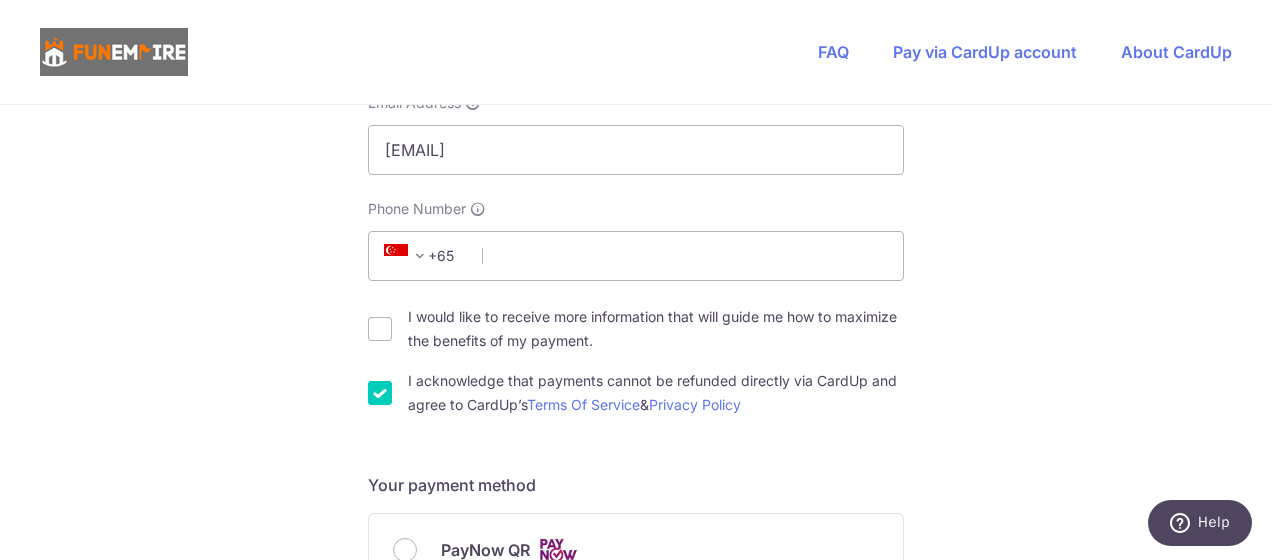 scroll, scrollTop: 401, scrollLeft: 0, axis: vertical 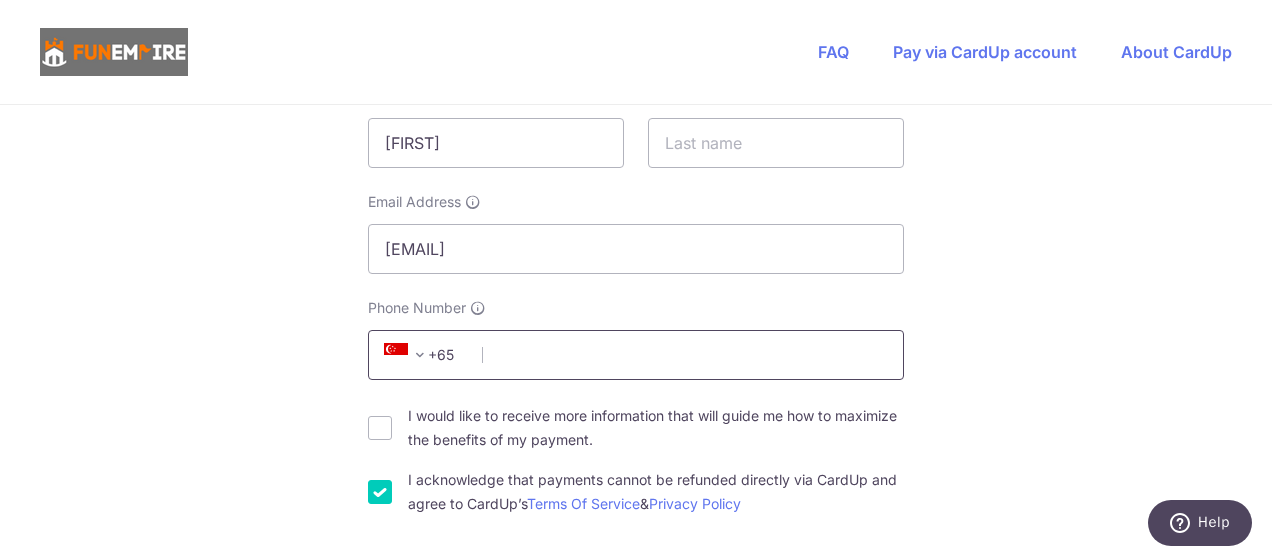 click on "Phone Number" at bounding box center (636, 355) 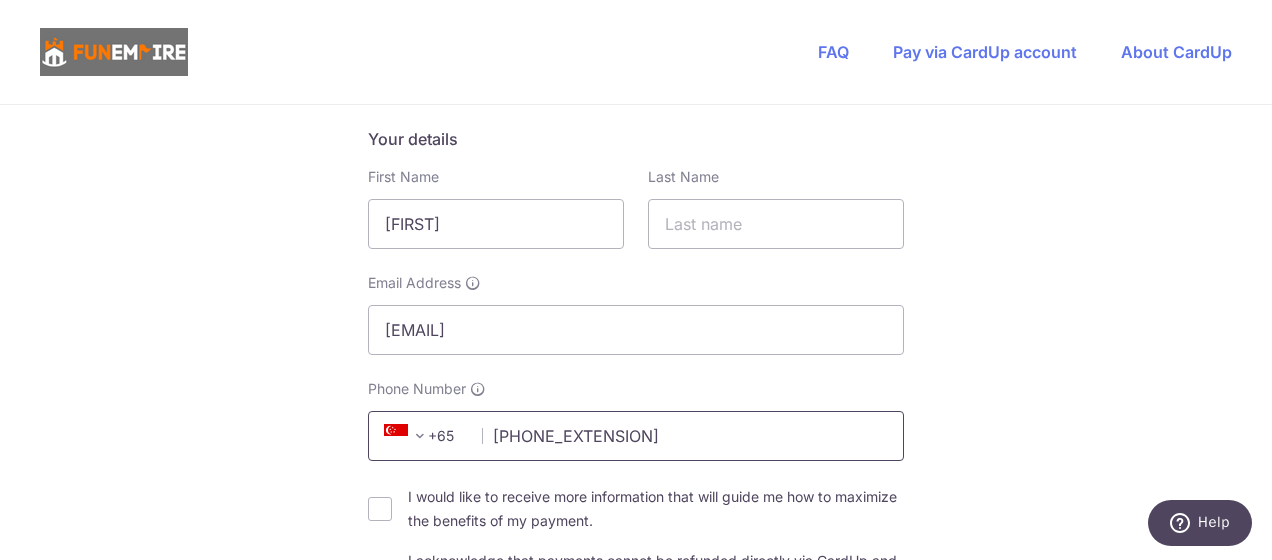 scroll, scrollTop: 200, scrollLeft: 0, axis: vertical 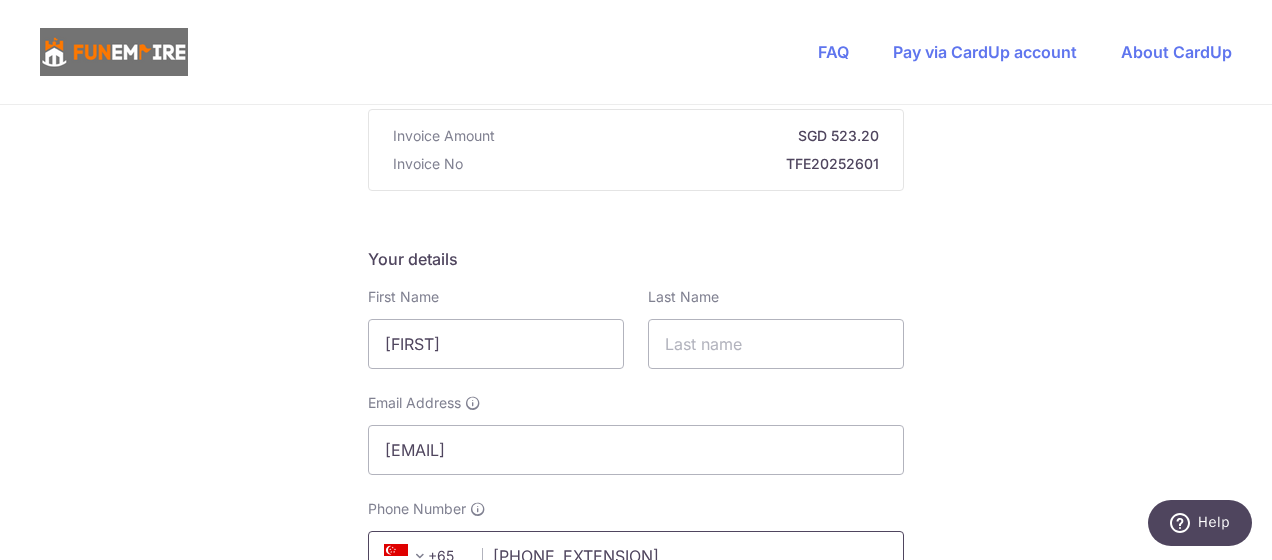 type on "[PHONE_EXTENSION]" 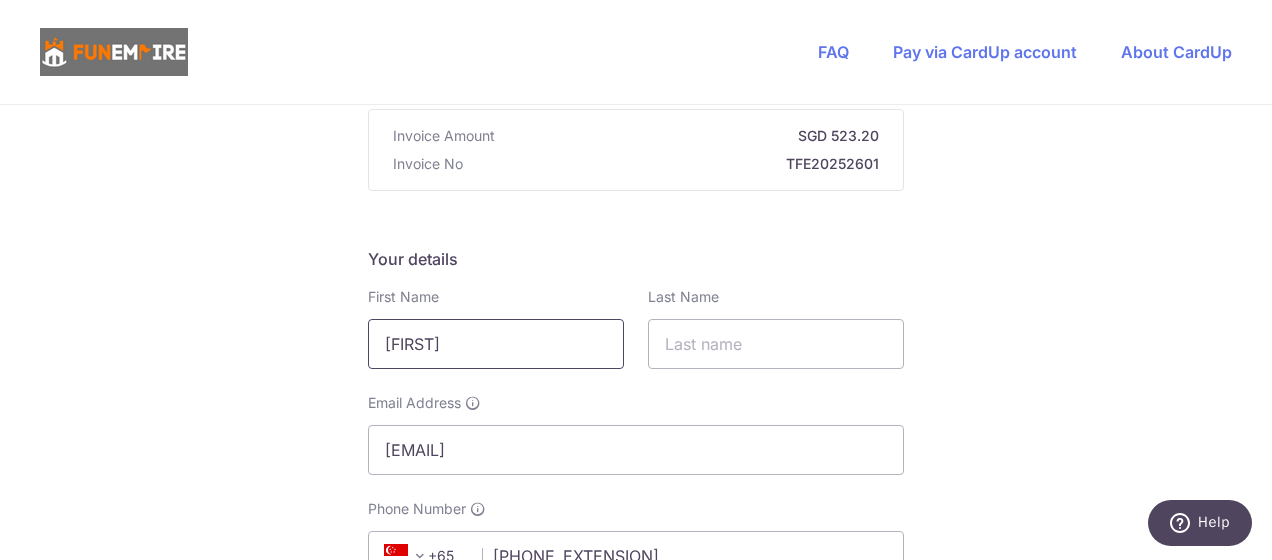 drag, startPoint x: 546, startPoint y: 349, endPoint x: 280, endPoint y: 340, distance: 266.15222 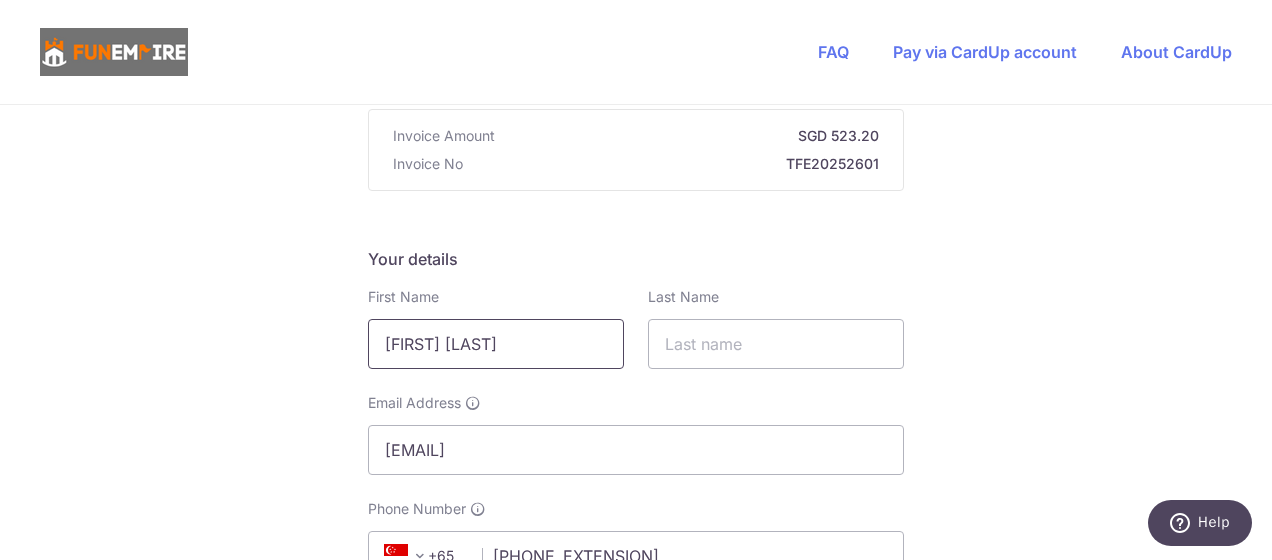 type on "[FIRST] [LAST]" 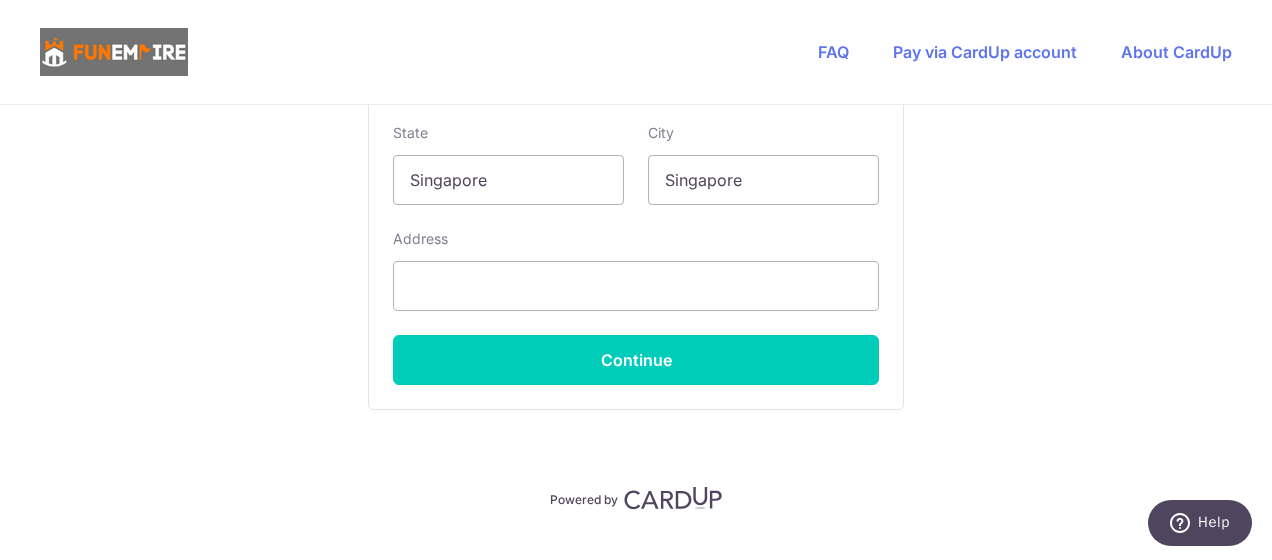 scroll, scrollTop: 1496, scrollLeft: 0, axis: vertical 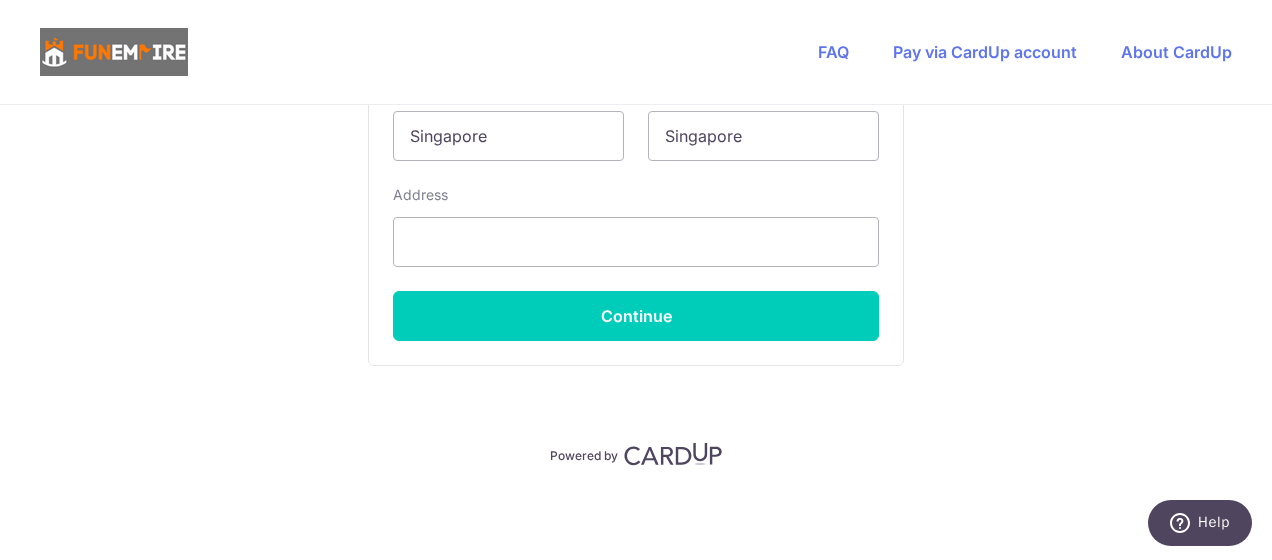 type on "Chong" 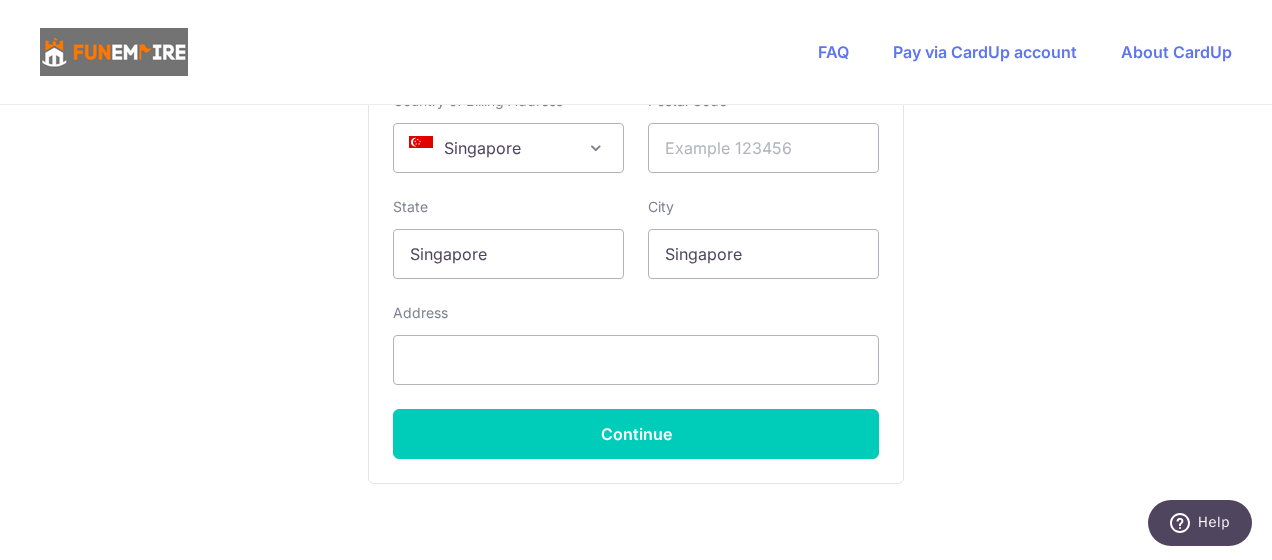 scroll, scrollTop: 1496, scrollLeft: 0, axis: vertical 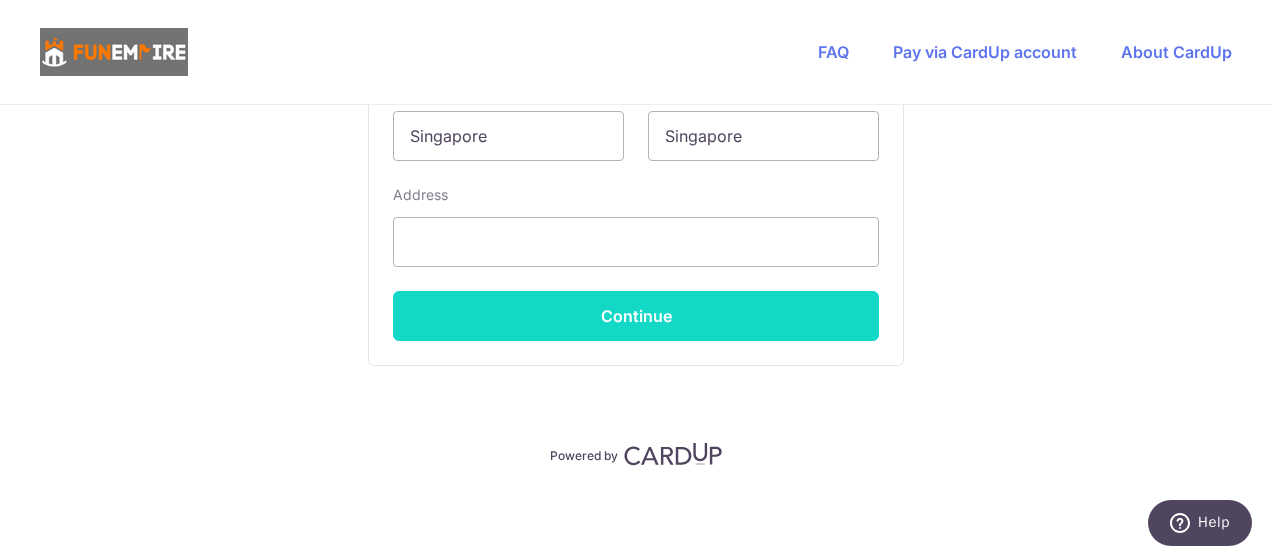 click on "Continue" at bounding box center (636, 316) 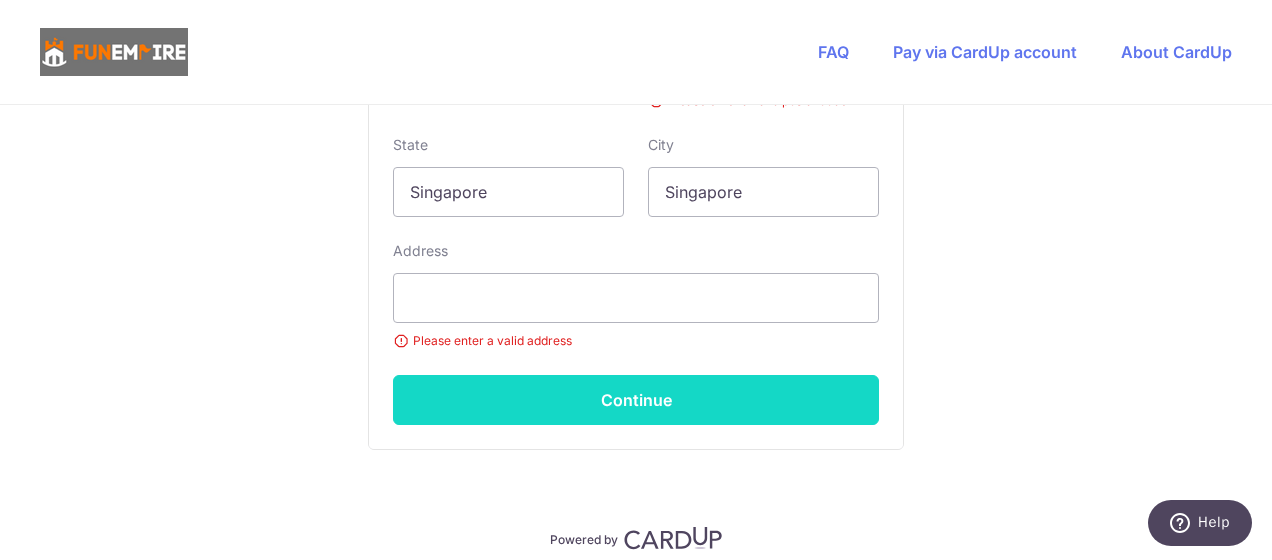 scroll, scrollTop: 1221, scrollLeft: 0, axis: vertical 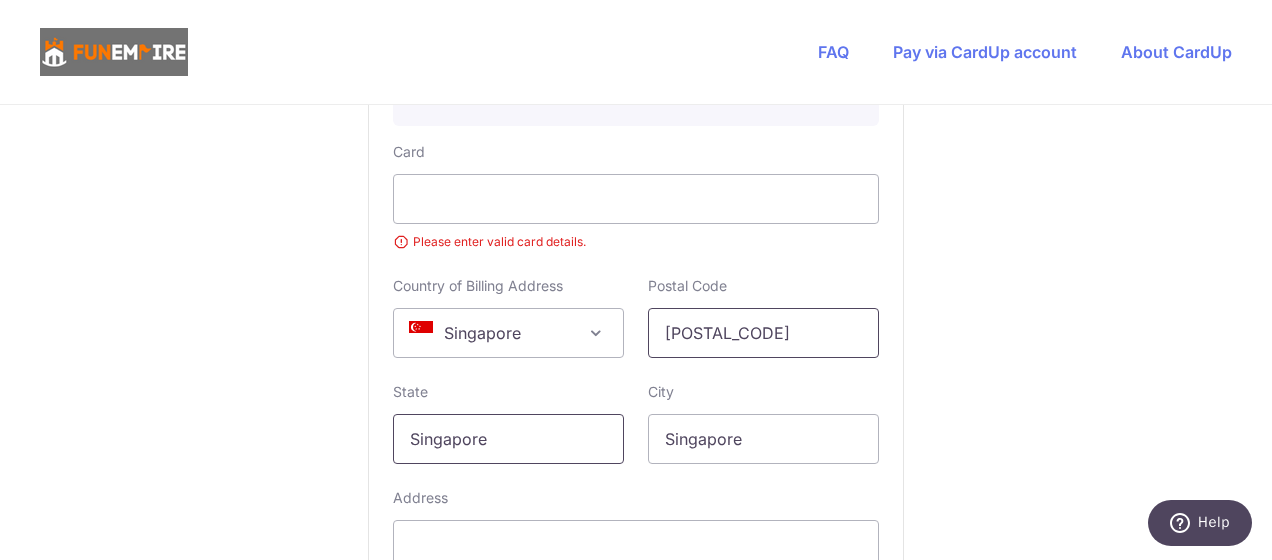 type on "[POSTAL_CODE]" 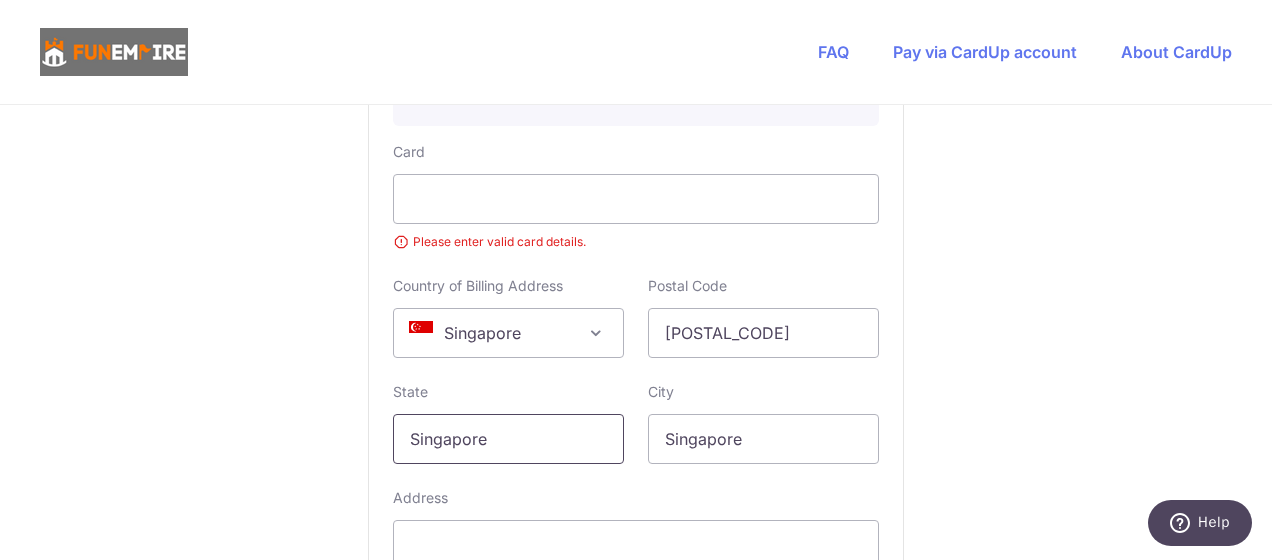 click on "Singapore" at bounding box center (508, 439) 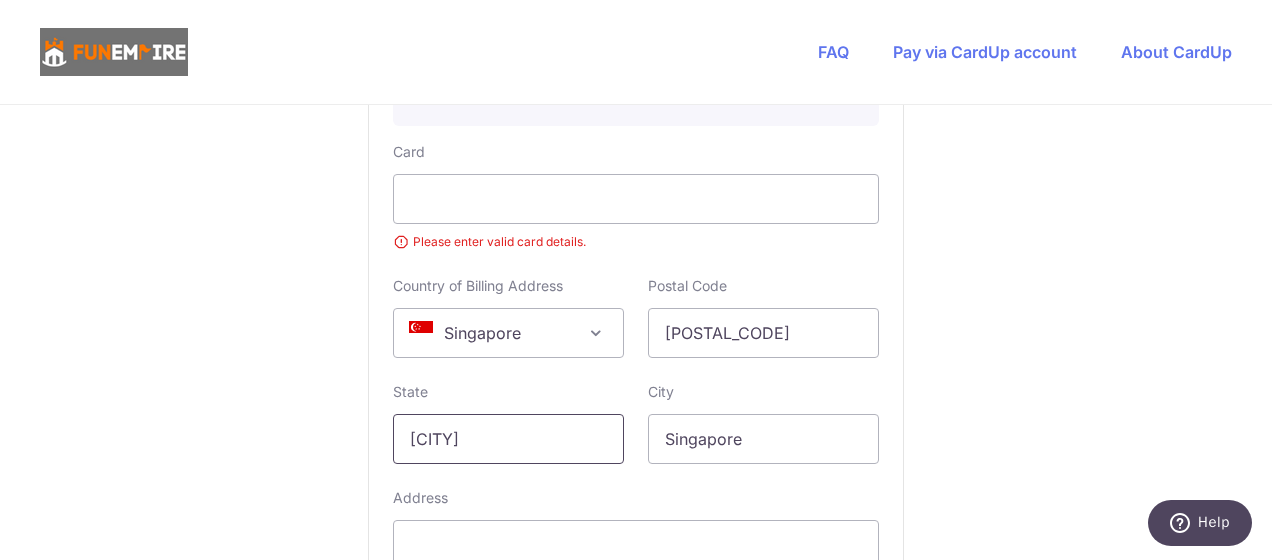type on "Singapore" 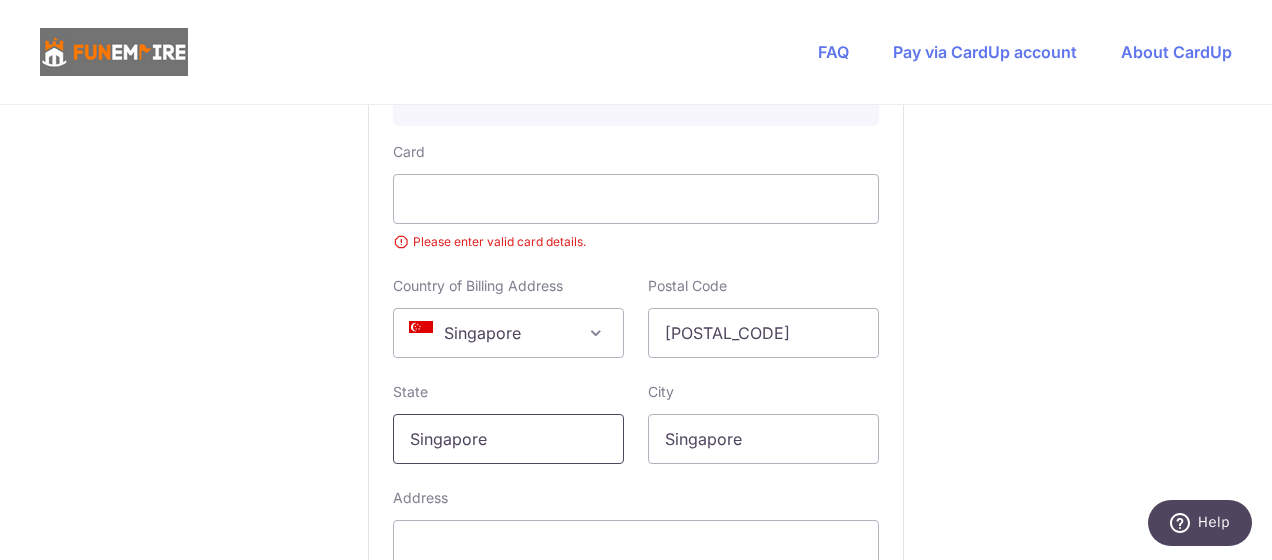 scroll, scrollTop: 1321, scrollLeft: 0, axis: vertical 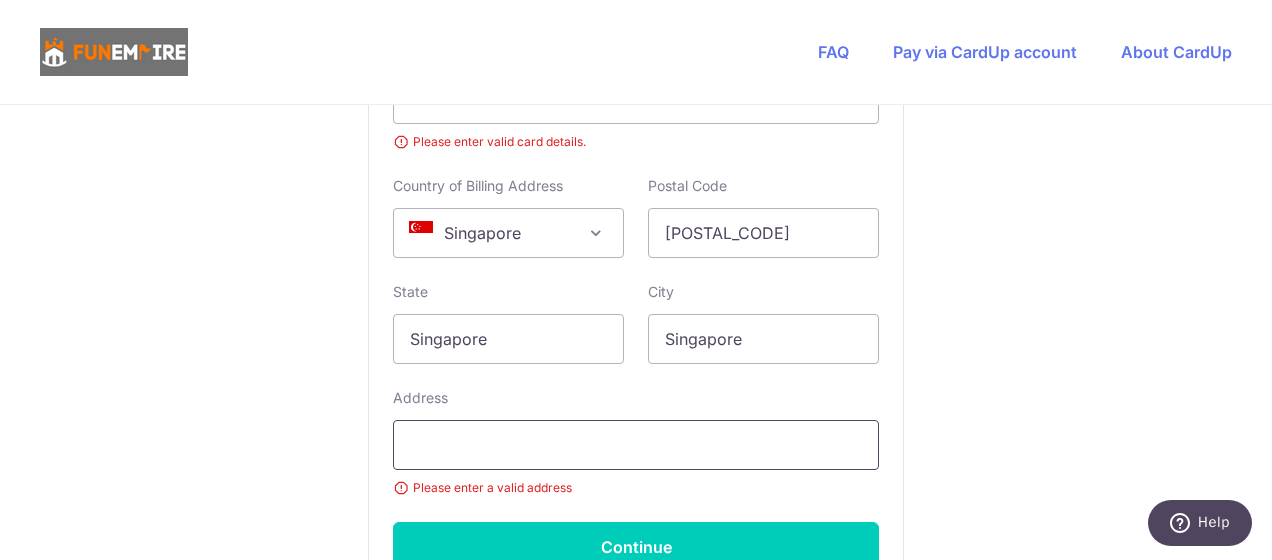 click at bounding box center (636, 445) 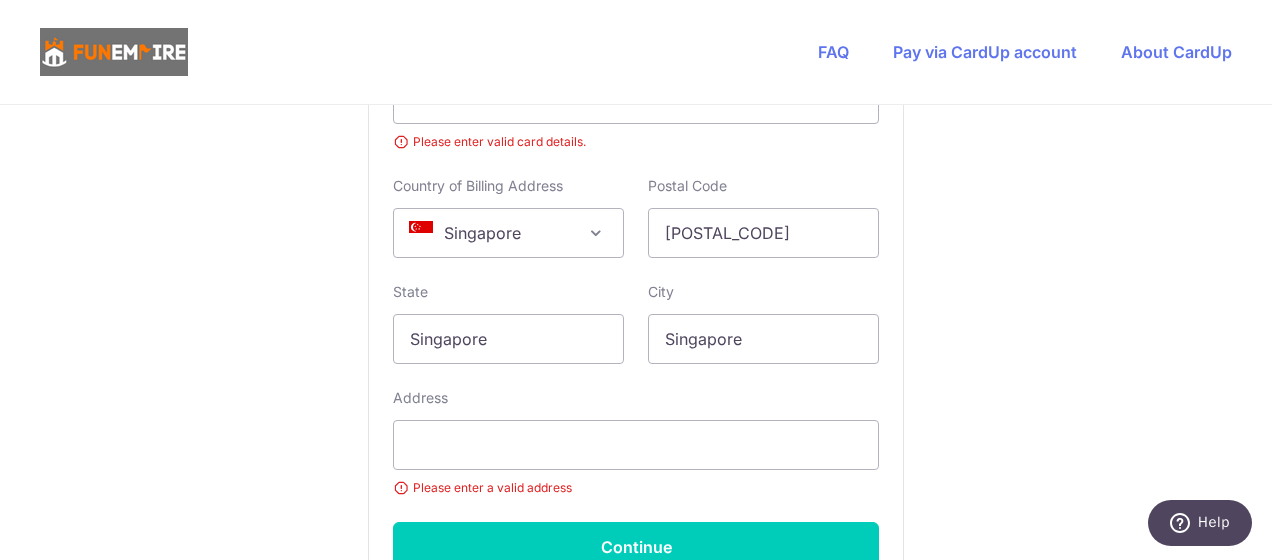 click on "You are paying
The Fun Empire Pte Ltd
The Fun Empire Pte Ltd uses CardUp to accept payments.
Payment details
Invoice Amount
SGD 523.20
Invoice No
TFE20252601
Your details
First Name
[FIRST]
Last Name
[LAST]
Email Address
[EMAIL]
Phone Number
[PHONE_EXTENSION]
[PHONE_EXTENSION]
[PHONE_EXTENSION]
[PHONE_EXTENSION]" at bounding box center [636, -213] 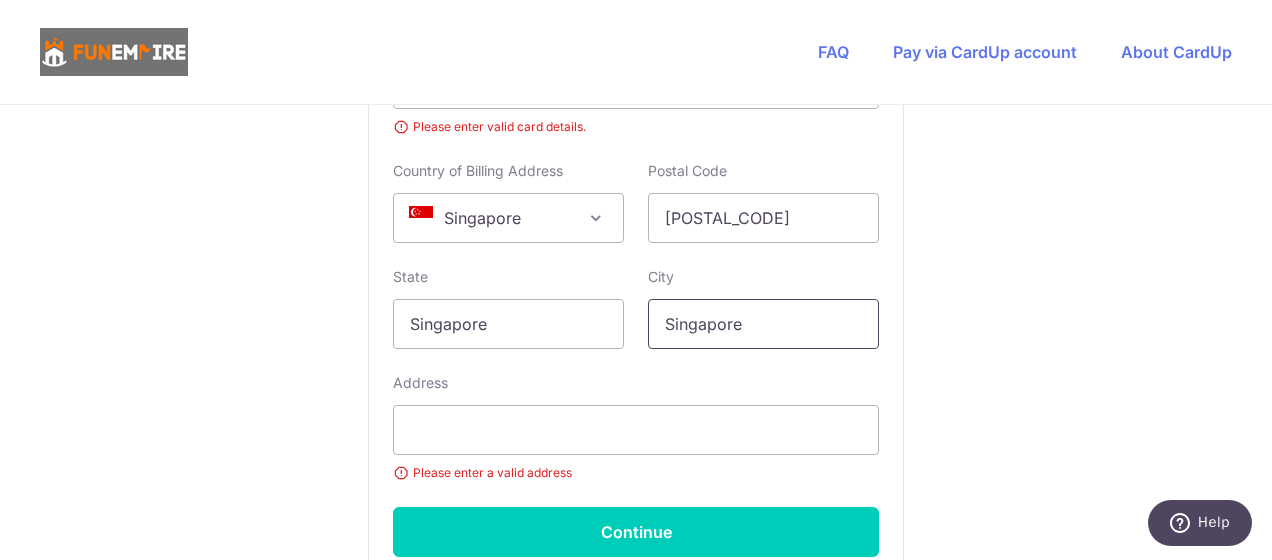scroll, scrollTop: 1351, scrollLeft: 0, axis: vertical 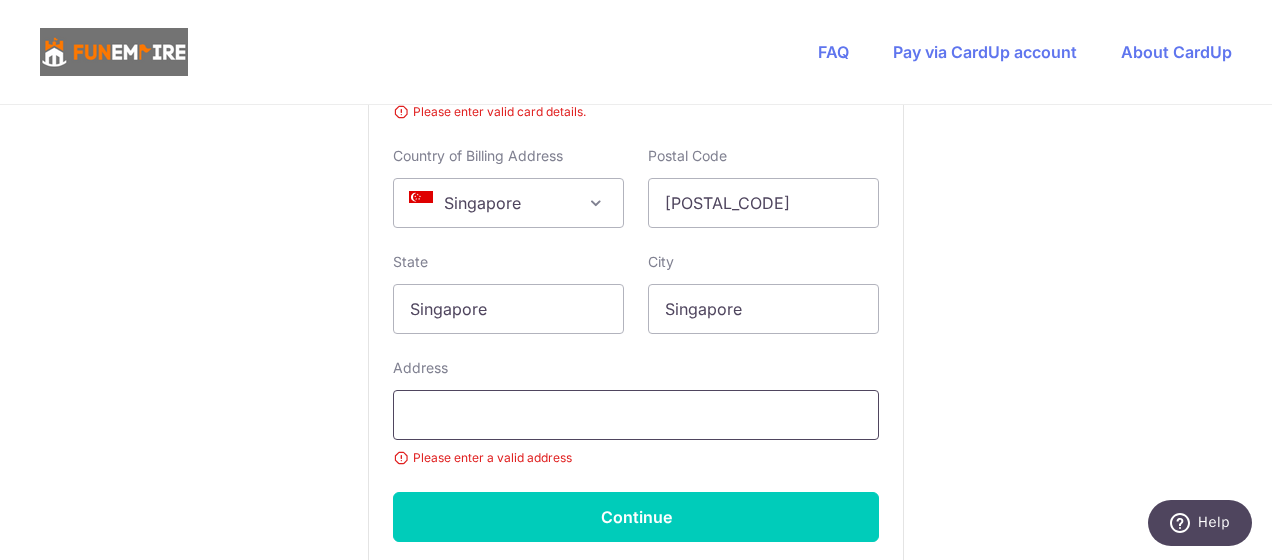 click at bounding box center (636, 415) 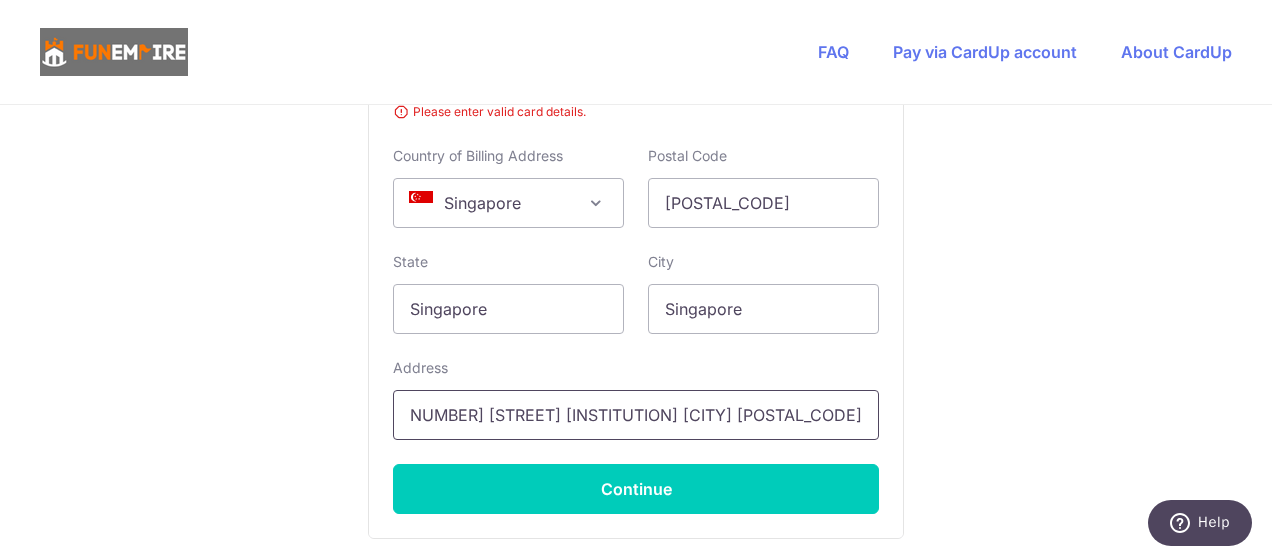 scroll, scrollTop: 0, scrollLeft: 81, axis: horizontal 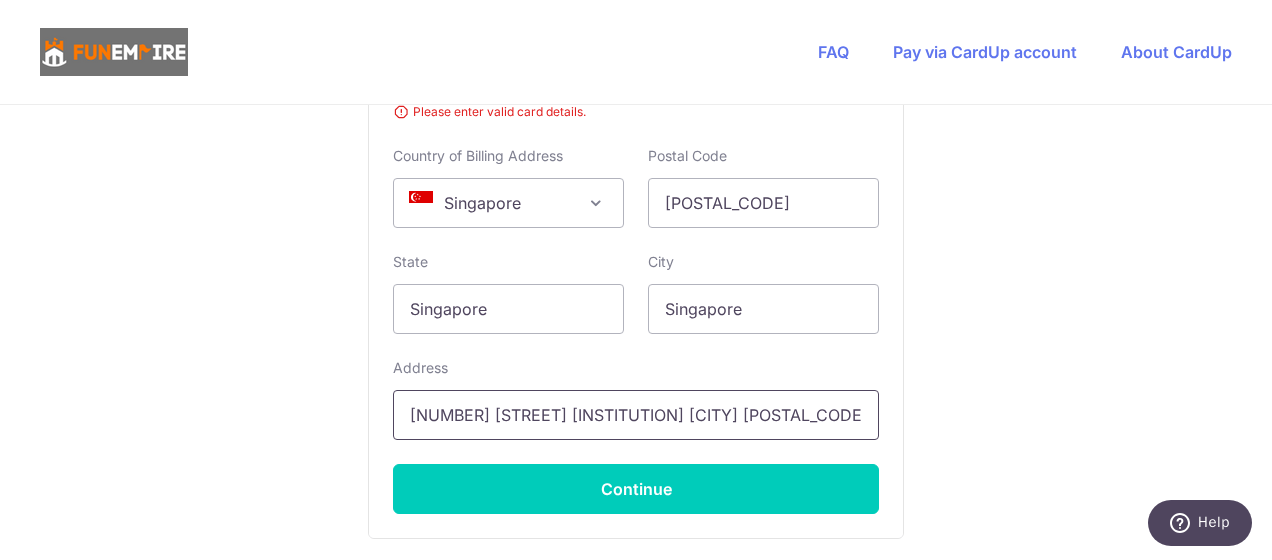 type on "[NUMBER] [STREET] [INSTITUTION] [CITY] [POSTAL_CODE]" 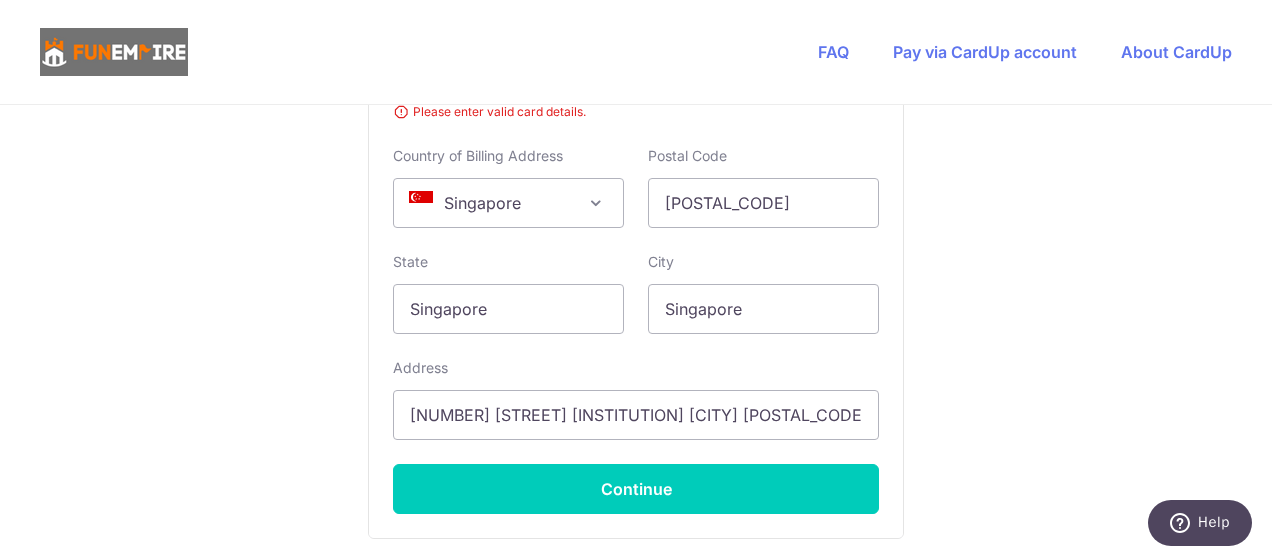 drag, startPoint x: 985, startPoint y: 291, endPoint x: 1032, endPoint y: 300, distance: 47.853943 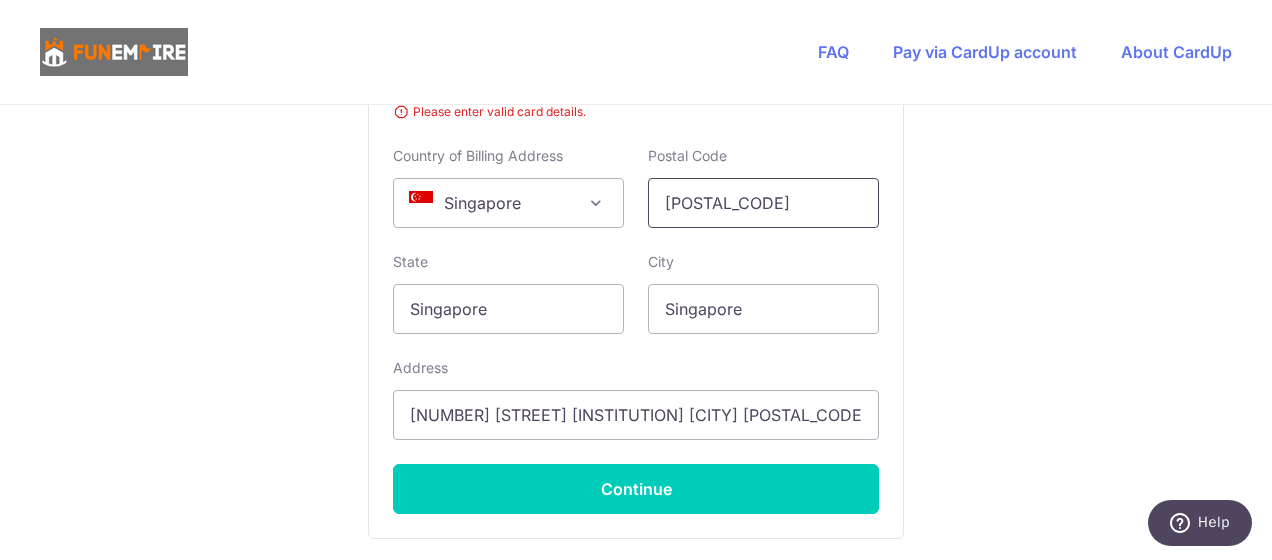 drag, startPoint x: 733, startPoint y: 204, endPoint x: 459, endPoint y: 199, distance: 274.04562 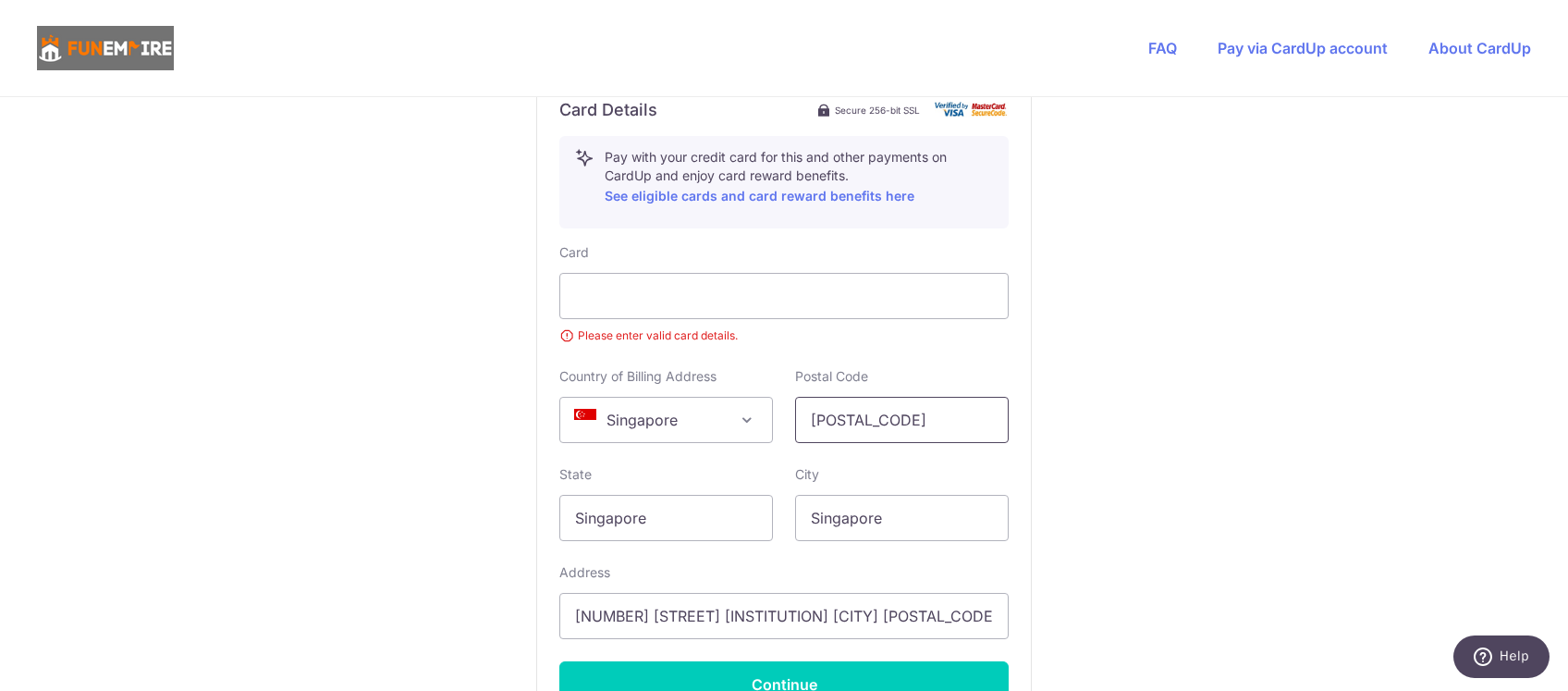 scroll, scrollTop: 1114, scrollLeft: 0, axis: vertical 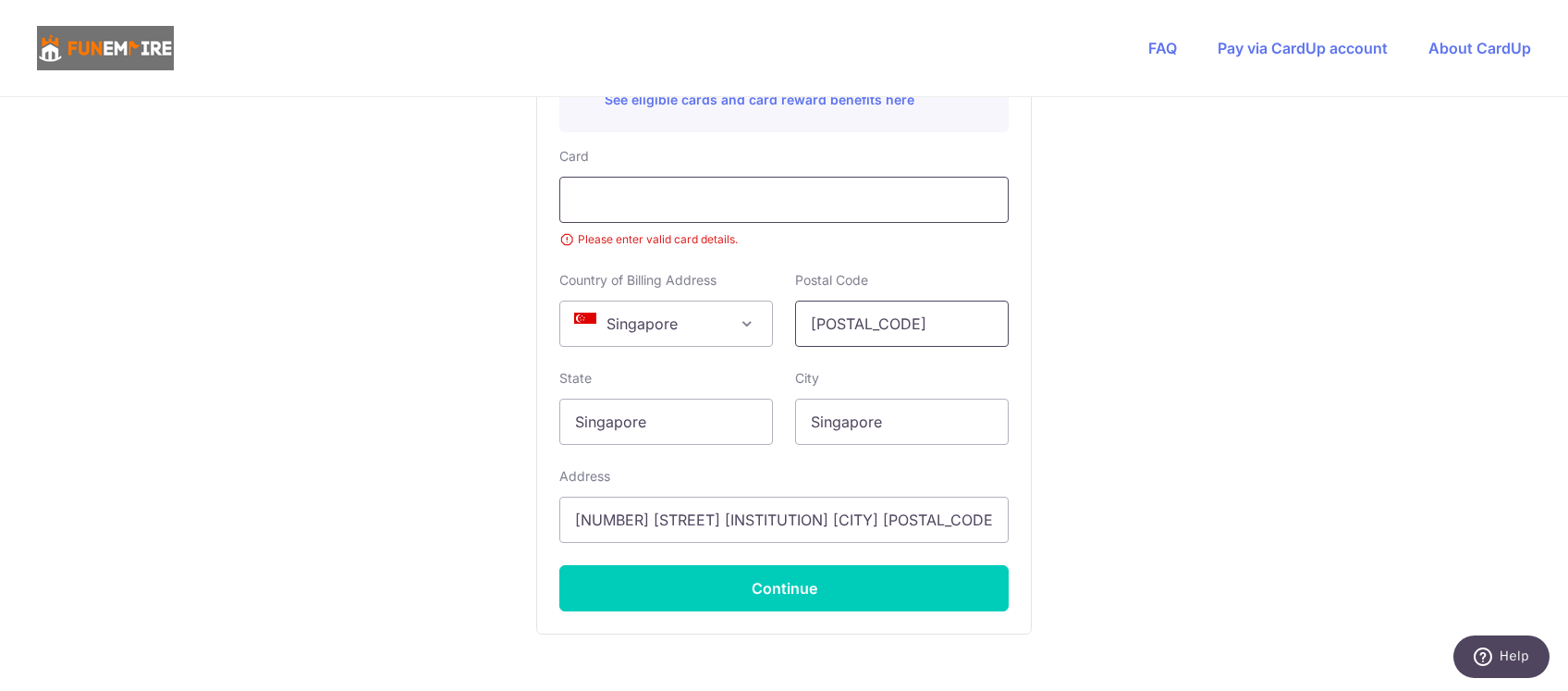 type on "[POSTAL_CODE]" 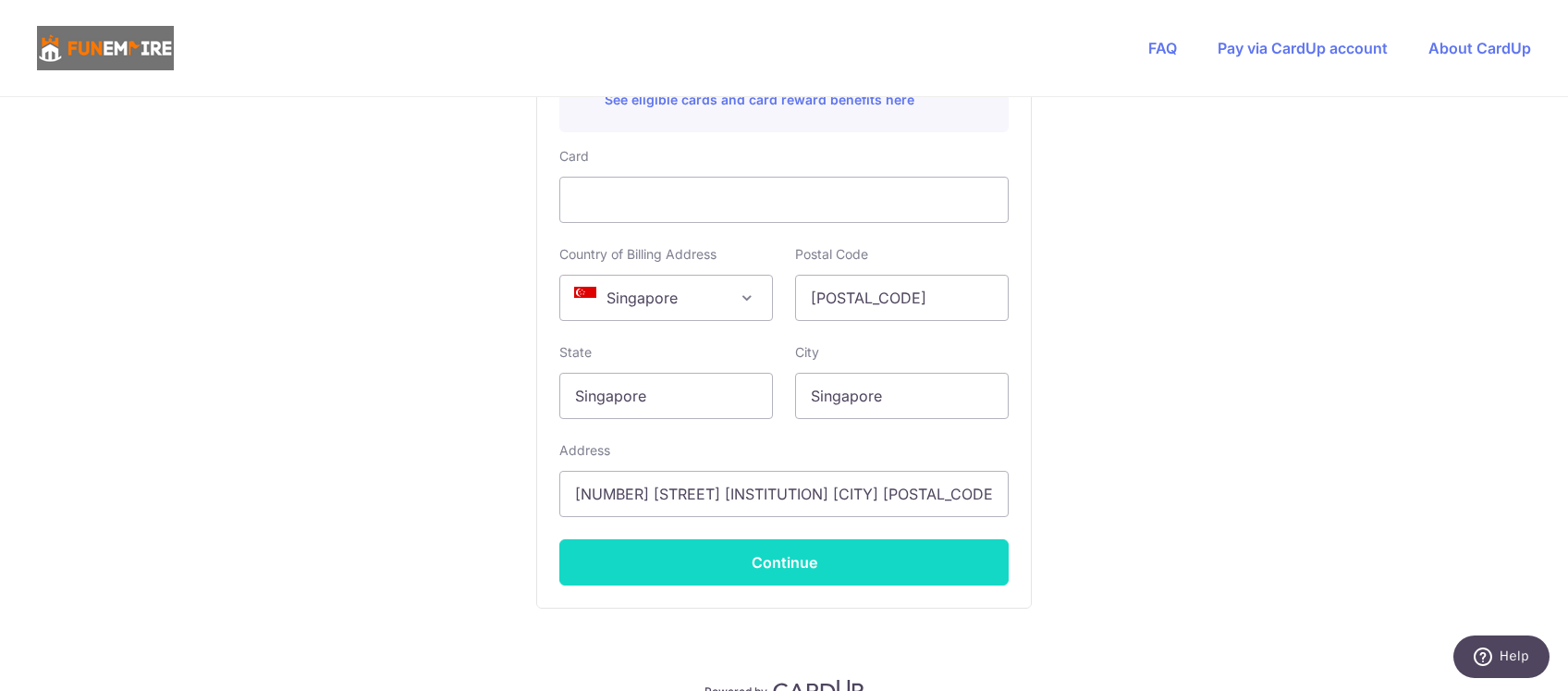click on "Continue" at bounding box center [784, 562] 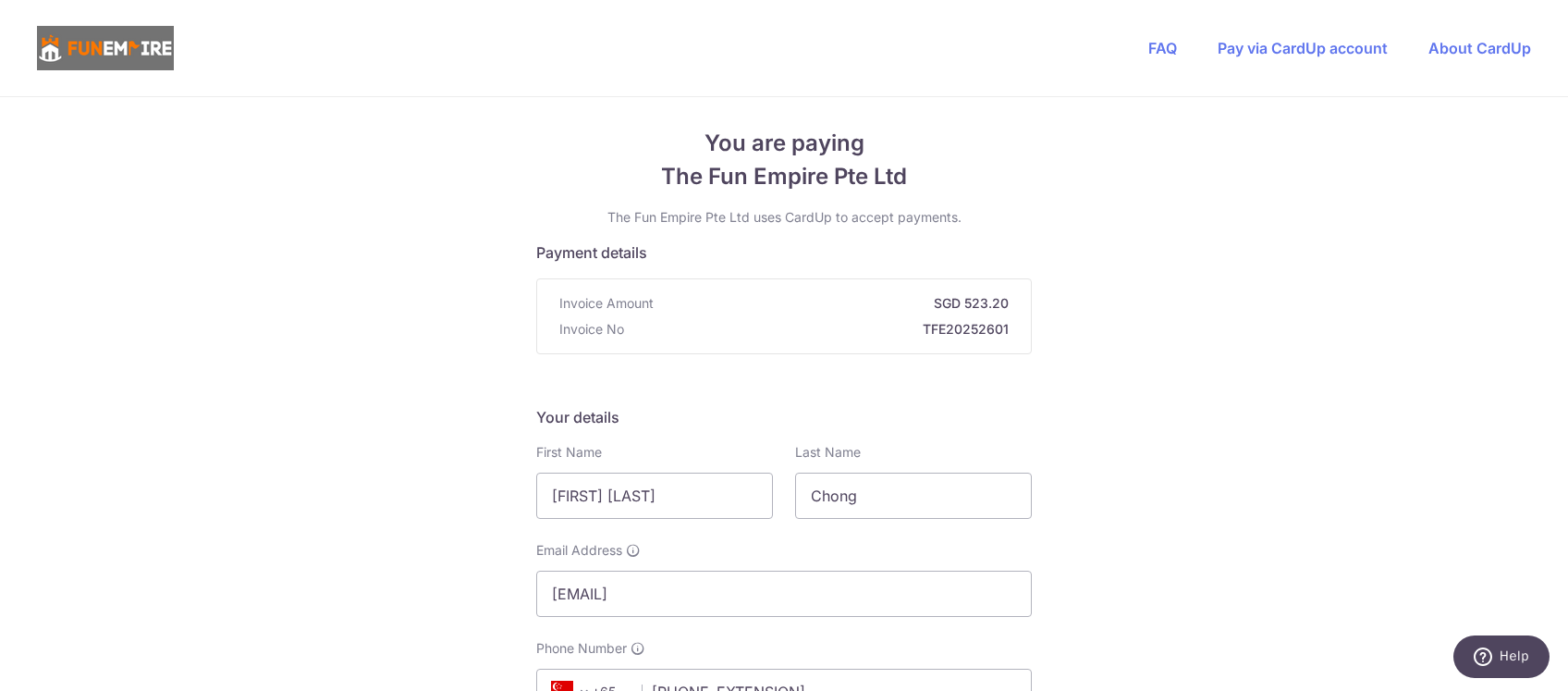scroll, scrollTop: 0, scrollLeft: 0, axis: both 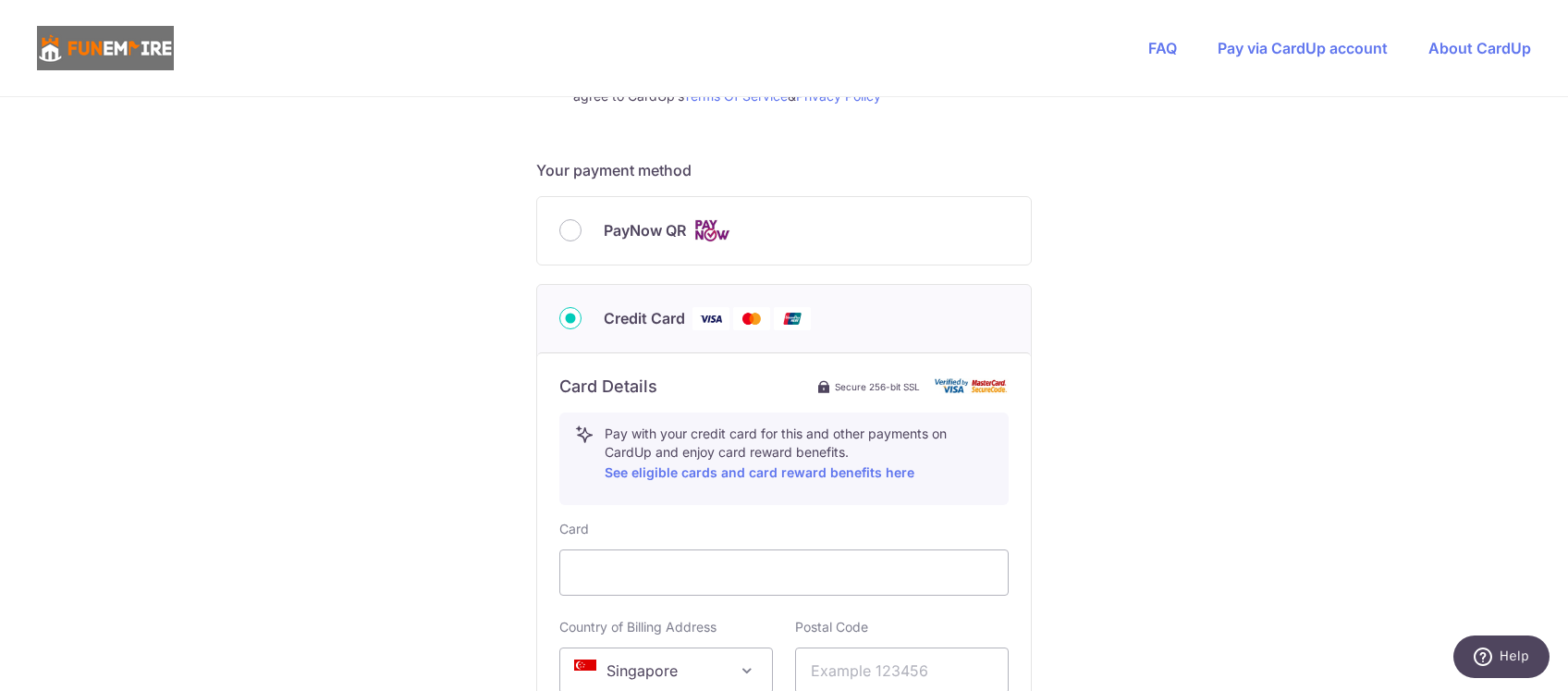 click on "PayNow QR" at bounding box center [806, 230] 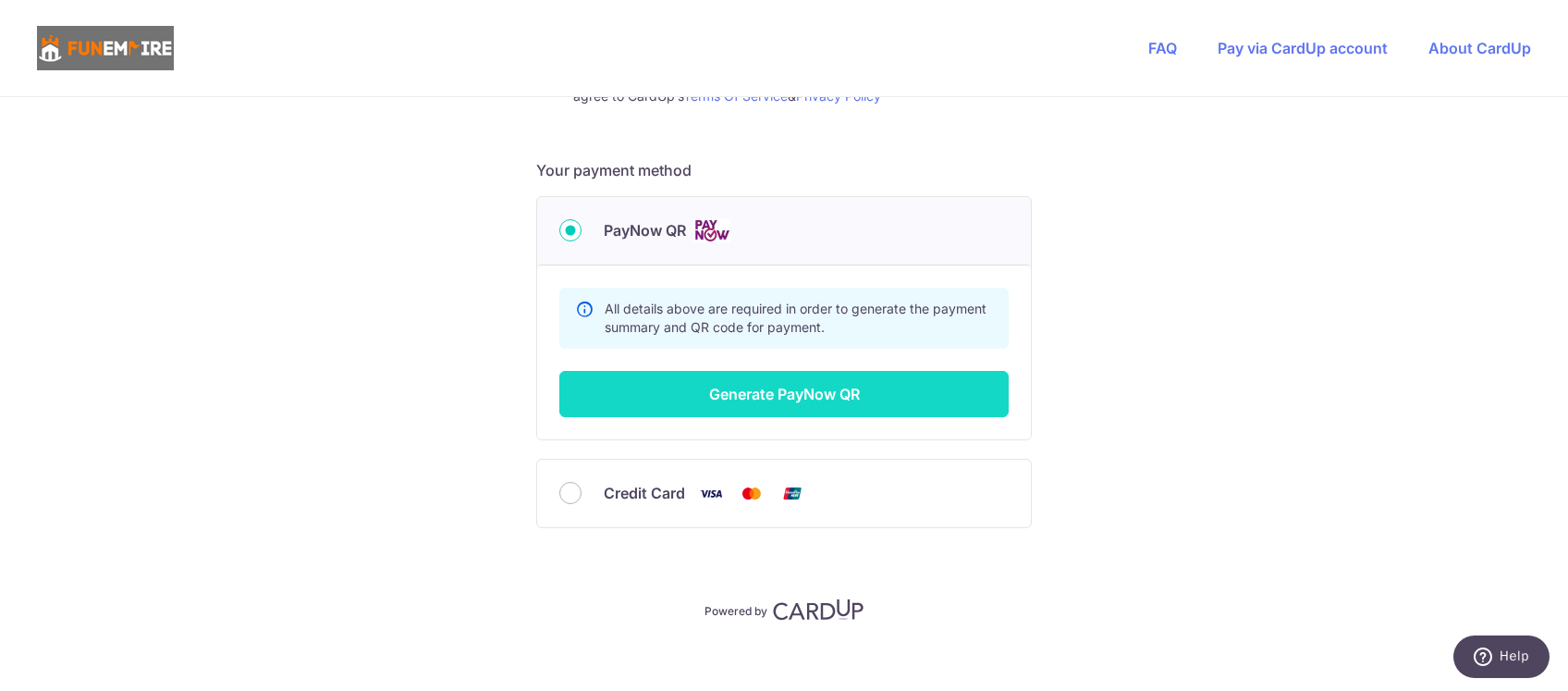click on "Generate PayNow QR" at bounding box center (784, 394) 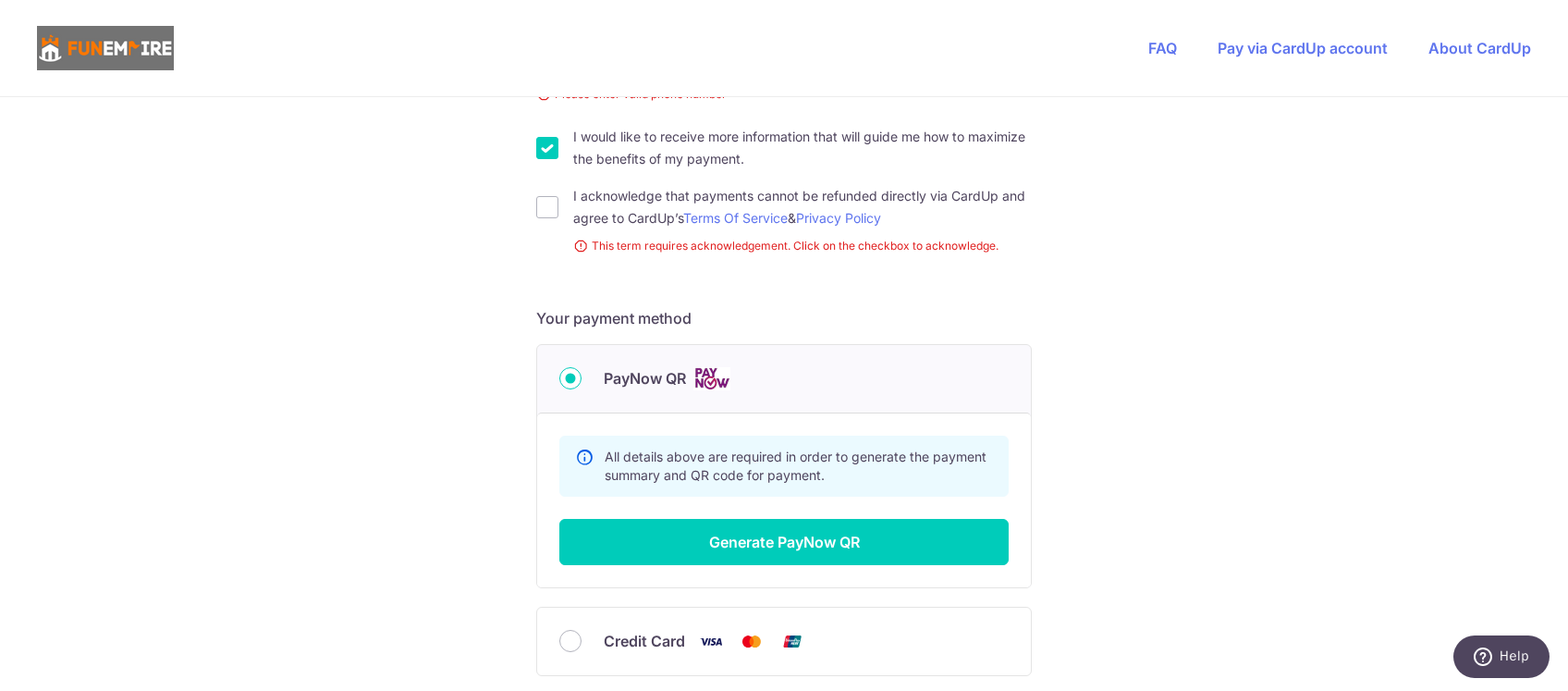 scroll, scrollTop: 835, scrollLeft: 0, axis: vertical 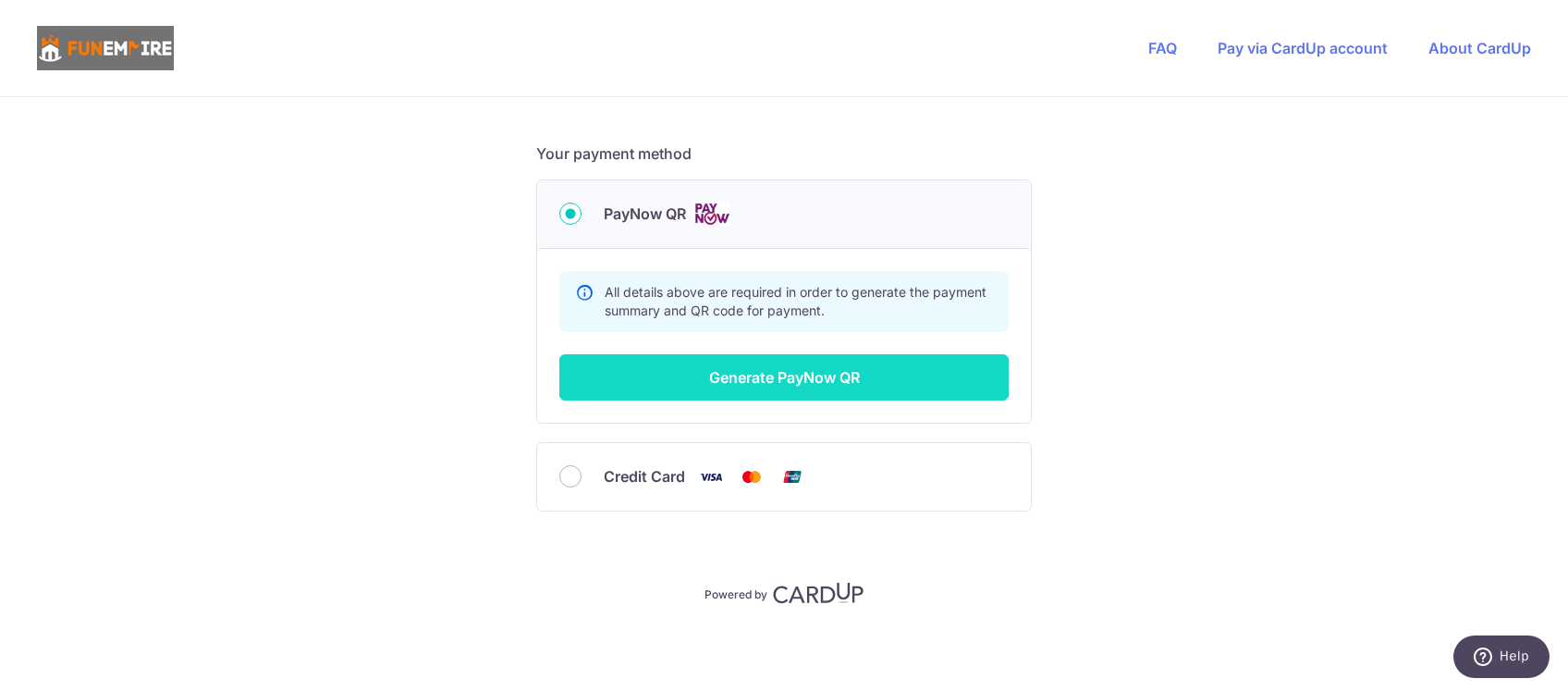 click on "Generate PayNow QR" at bounding box center [784, 377] 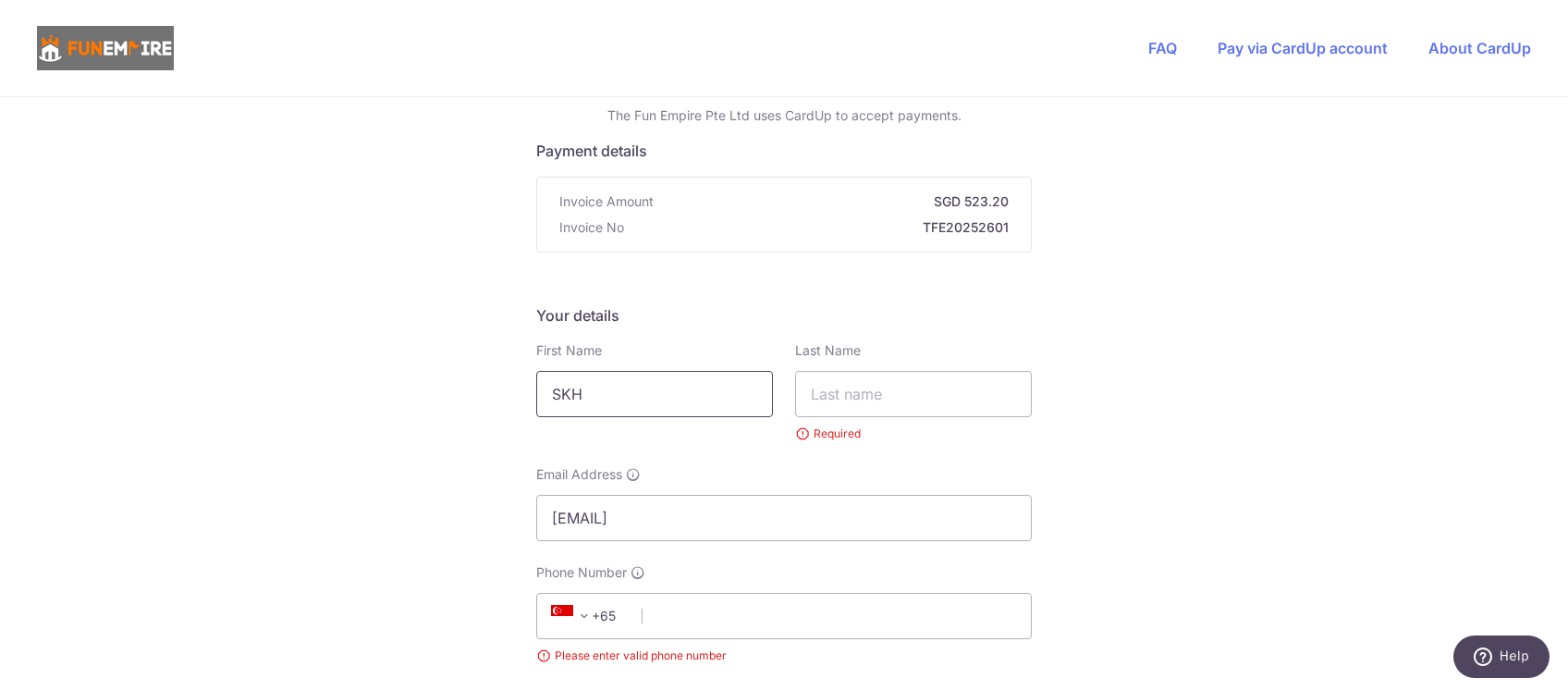 drag, startPoint x: 723, startPoint y: 394, endPoint x: 439, endPoint y: 393, distance: 284.00176 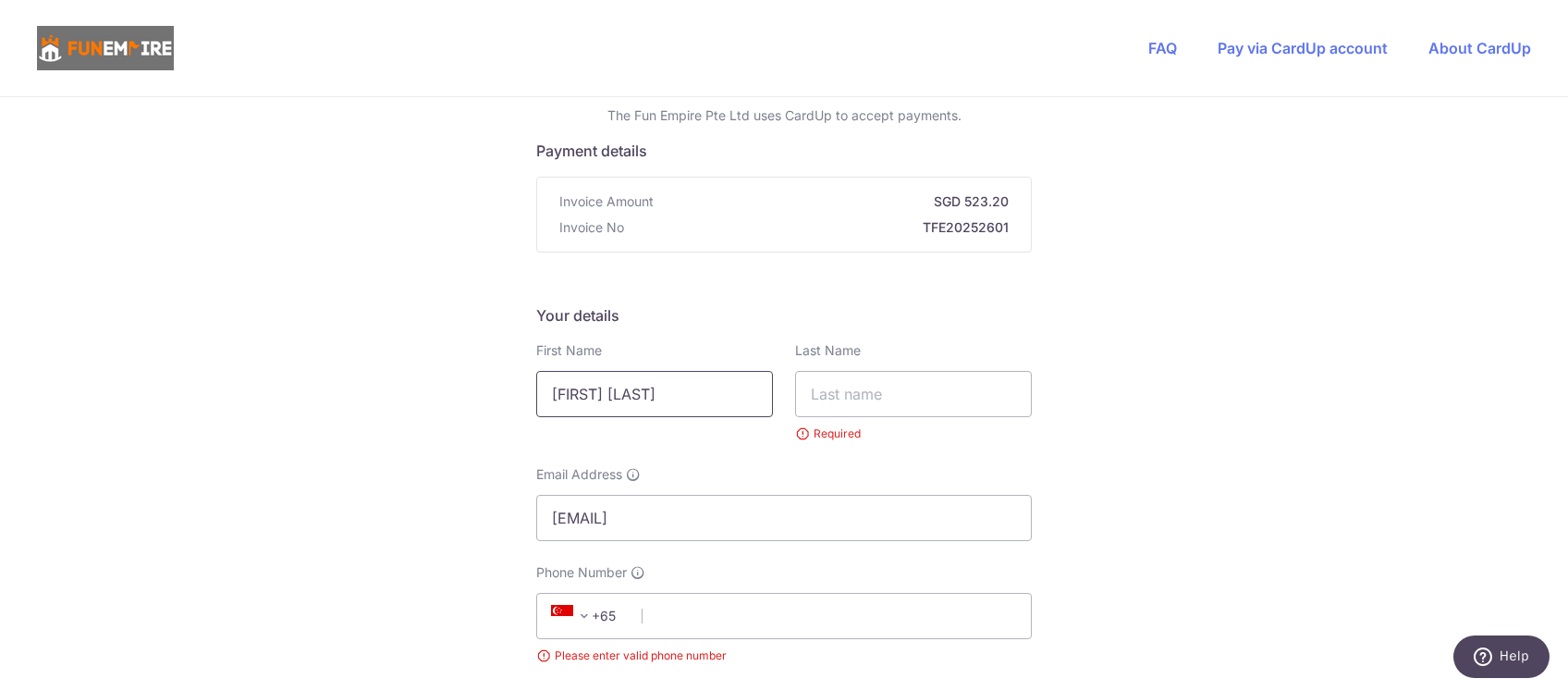 type on "[FIRST] [LAST]" 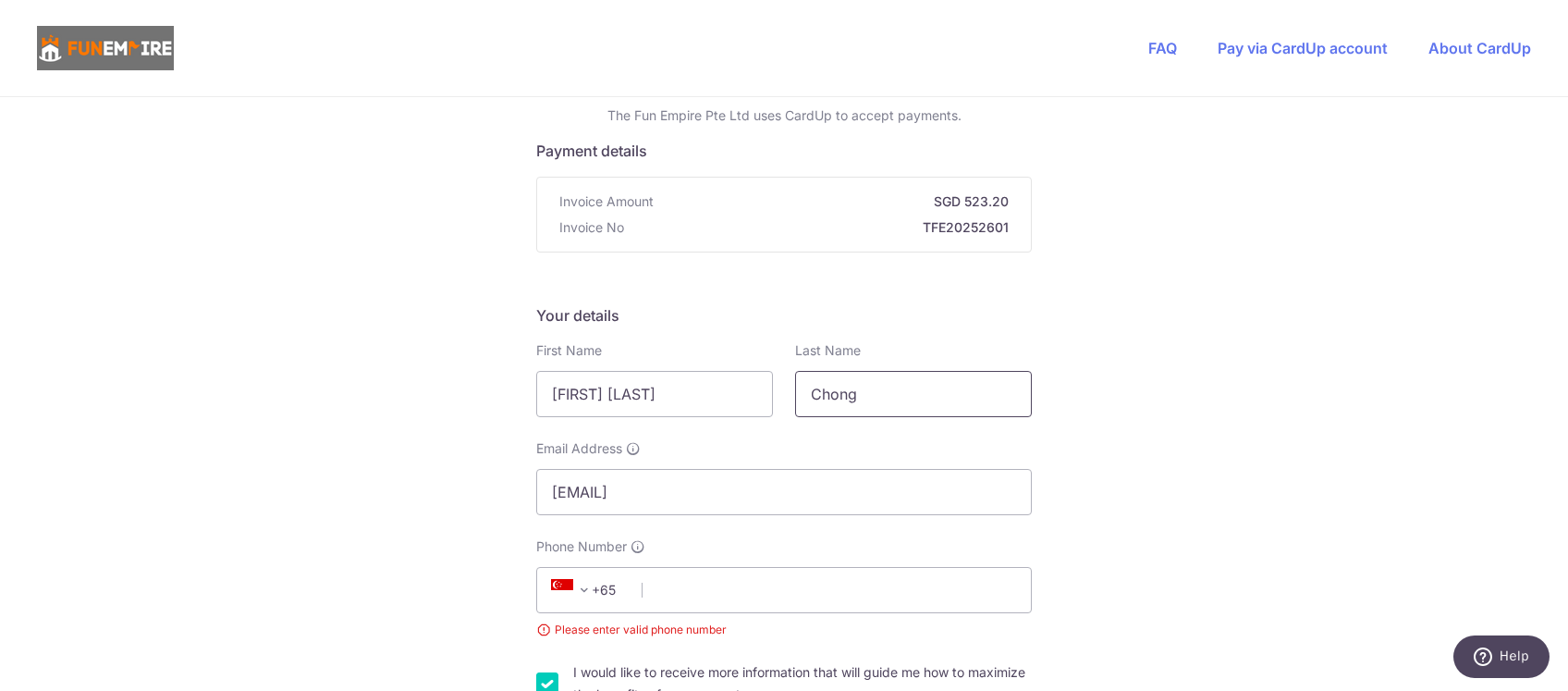 type on "Chong" 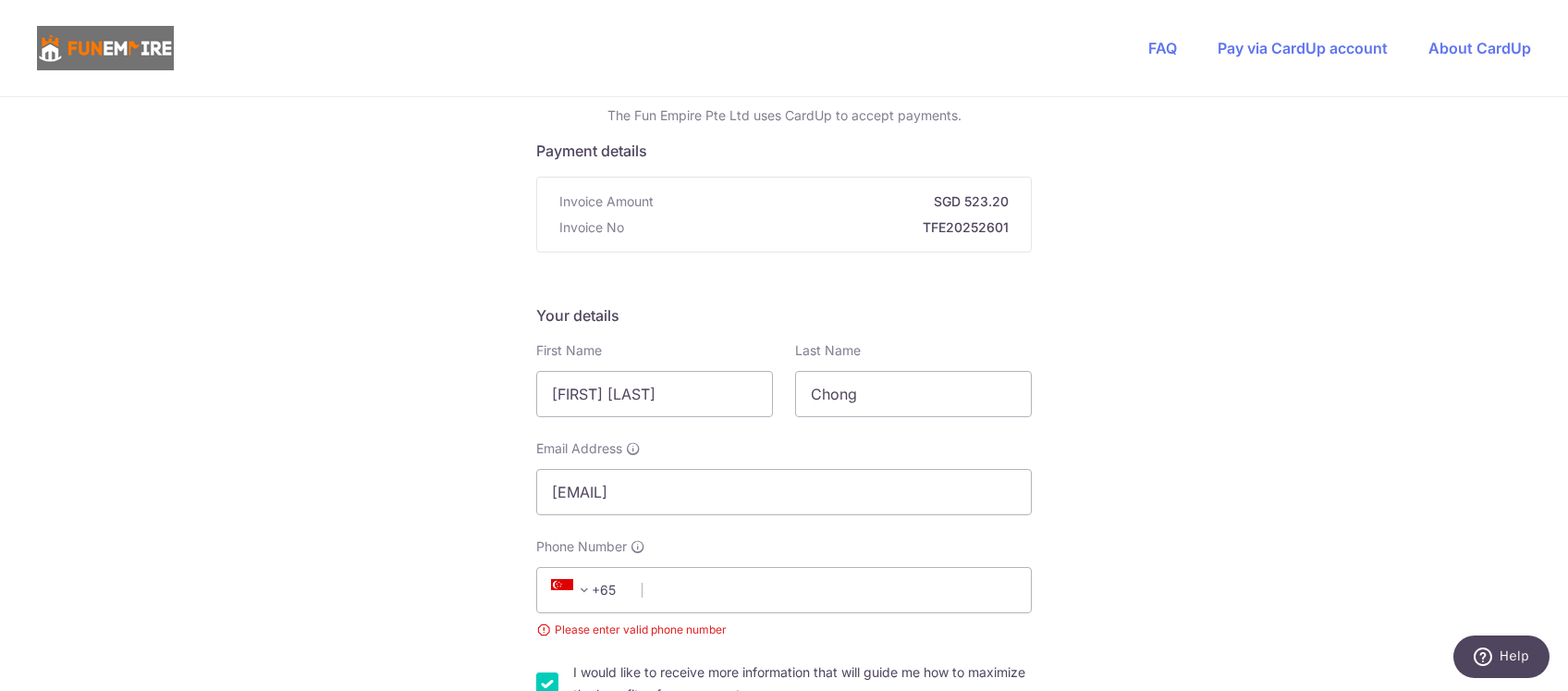 click on "+376
+971
+93
+1268
+1264
+355
+374
+244
+0
+54
+1684
+43
+61
+297
+358
+994
+387
+1246
+880
+32
+226
+359
+973
+257
+229
+590
+1441
+673
+591
+599
+55
+1242
+975
+55
+267
+375
+501
+1
+61
+242
+236
+243
+41
+225
+682
+56
+237
+86
+57
+506
+53
+238
+599
+61
+357
+420
+49
+253
+45
+1767
+1809
+213
+593
+372
+20
+212
+291
+34
+251
+358
+679
+500
+691
+298
+33
+241
+44
+1473
+995
+594
+44
+233
+350
+299
+220
+224
+590
+240
+30
+500
+502
+1671
+245
+592
+852
+0
+504
+385
+509
+36
+62
+353
+972
+44
+91
+246
+964
+98
+354
+39
+44
+1876
+962
+81
+254
+996
+855
+686
+269
+1869
+850
+82
+383
+965
+1345
+7
+856
+961
+1758
+423
+94
+231
+266
+370
+352
+371
+218
+212
+377
+373
+382
+1
+261
+692
+389" at bounding box center [784, 603] 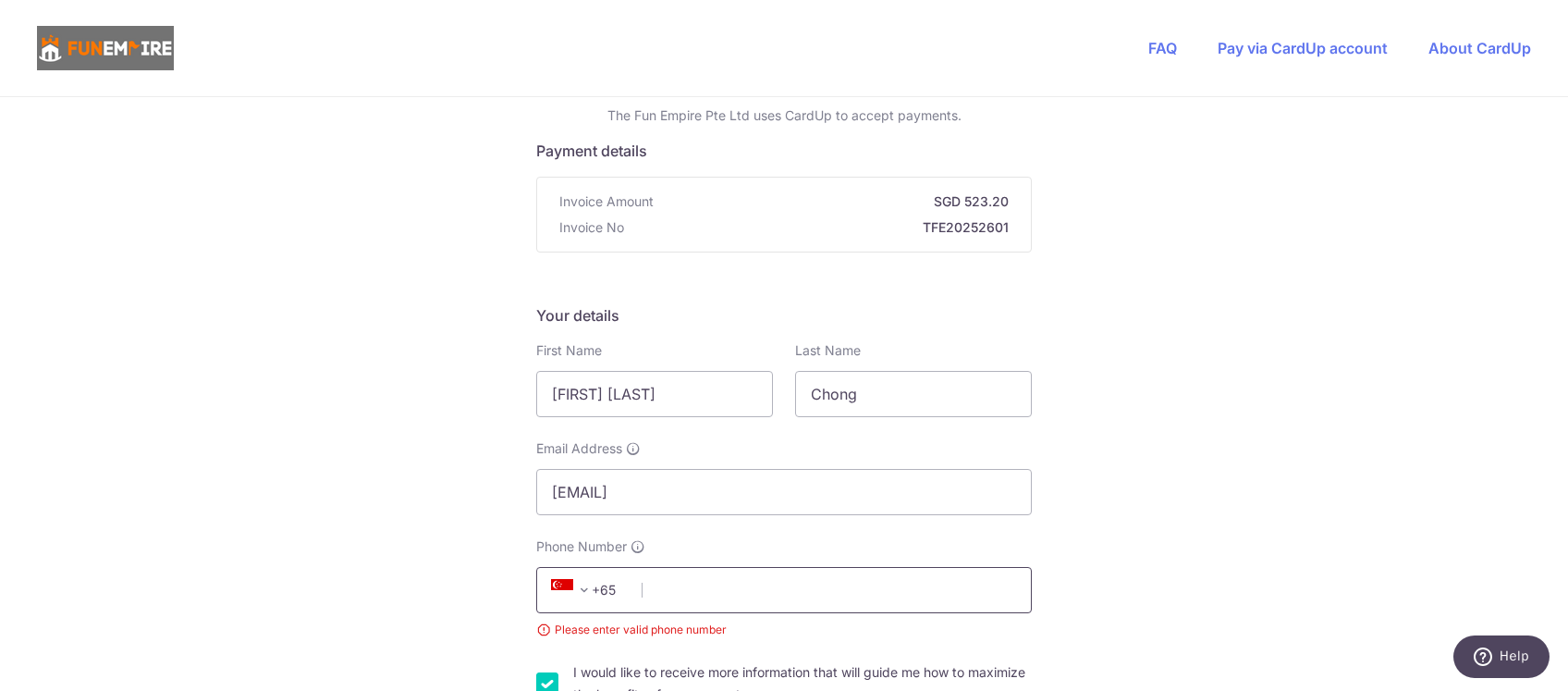 click on "Phone Number" at bounding box center (784, 590) 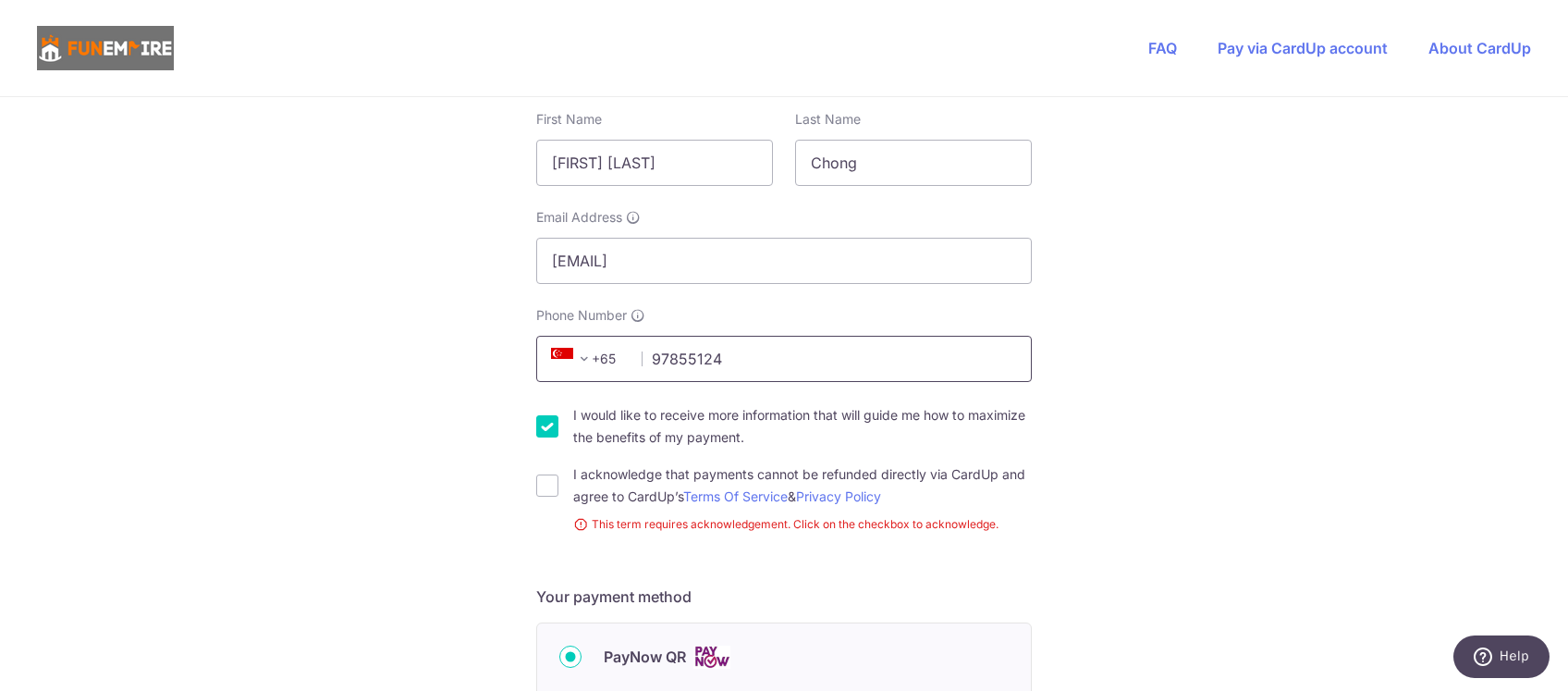 scroll, scrollTop: 479, scrollLeft: 0, axis: vertical 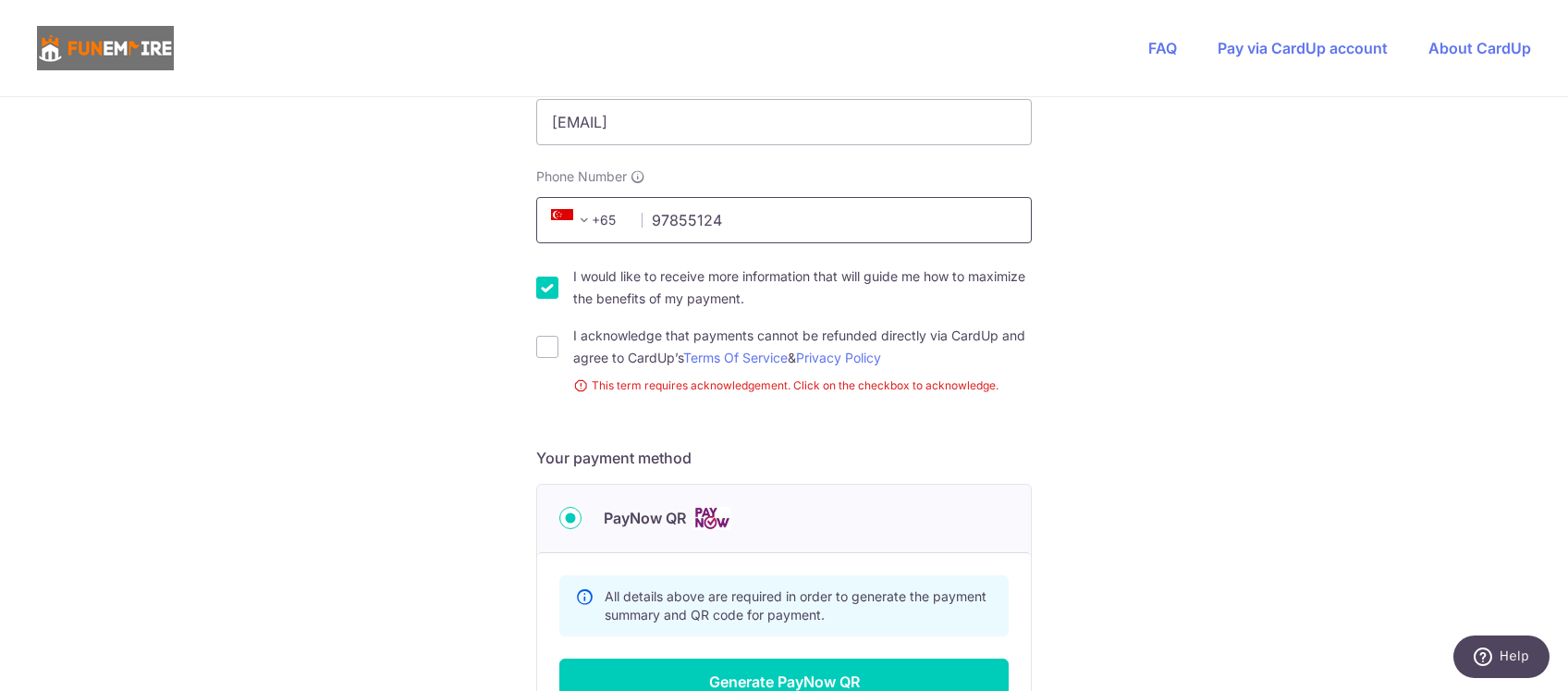 type on "[PHONE_EXTENSION]" 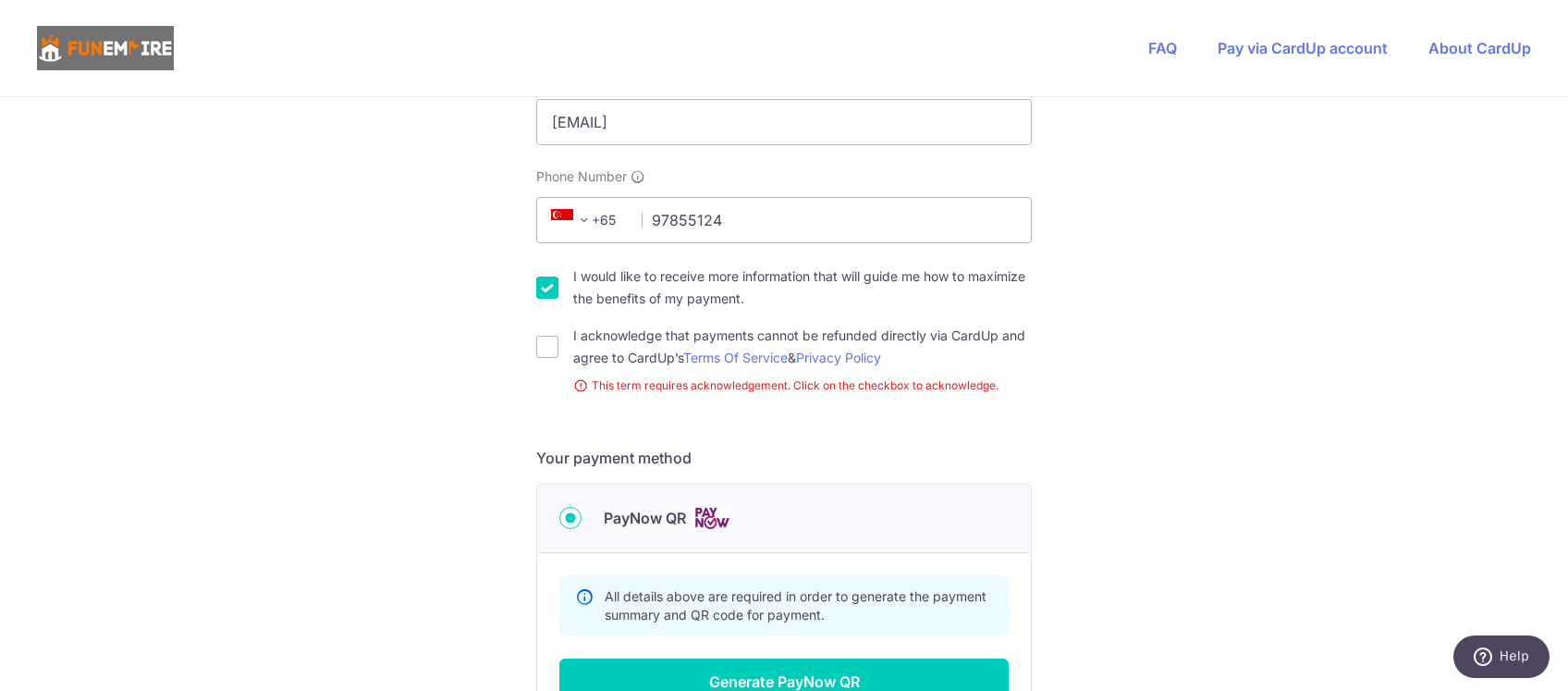 click on "I would like to receive more information that will guide me how to maximize the benefits of my payment." at bounding box center [547, 288] 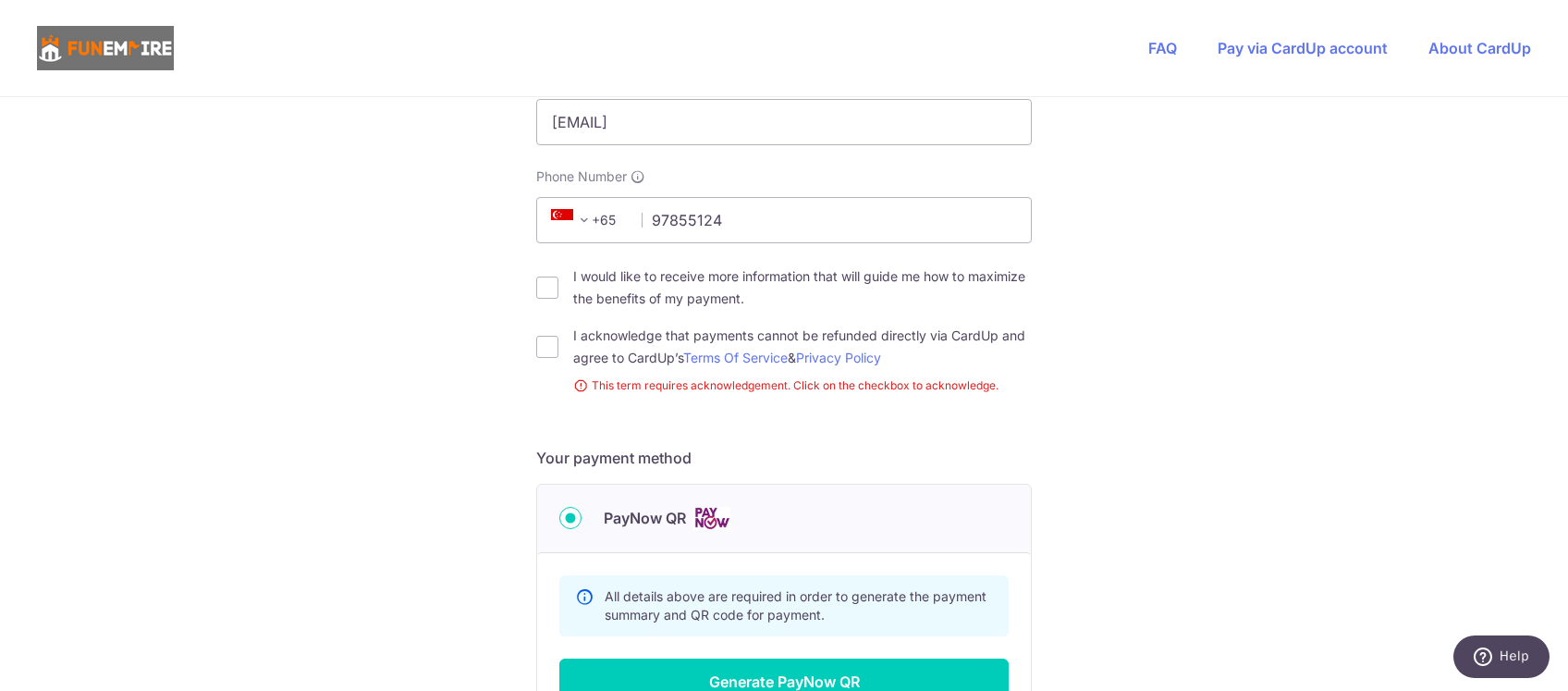 click on "I acknowledge that payments cannot be refunded directly via CardUp and agree to CardUp’s
Terms Of Service  &
Privacy Policy" at bounding box center (784, 347) 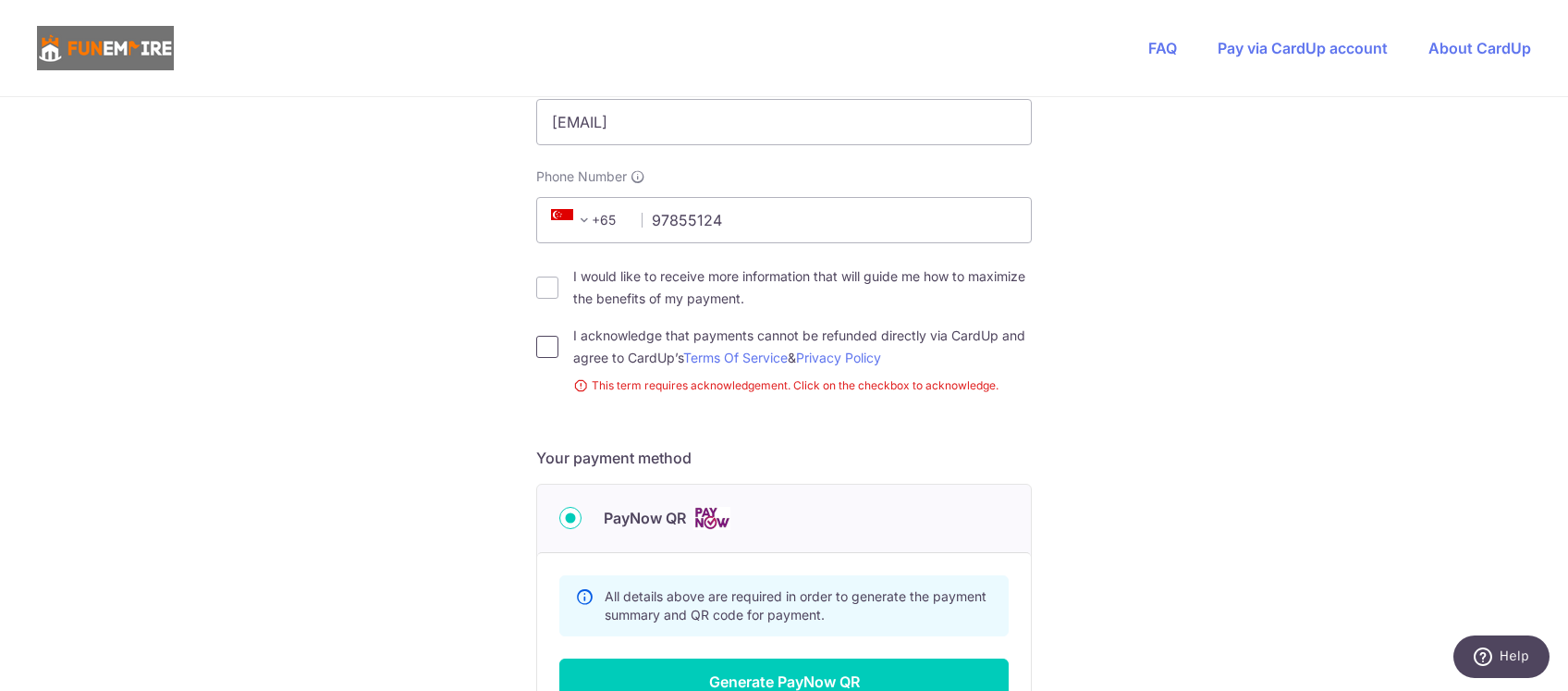 click on "I acknowledge that payments cannot be refunded directly via CardUp and agree to CardUp’s
Terms Of Service  &
Privacy Policy" at bounding box center (547, 347) 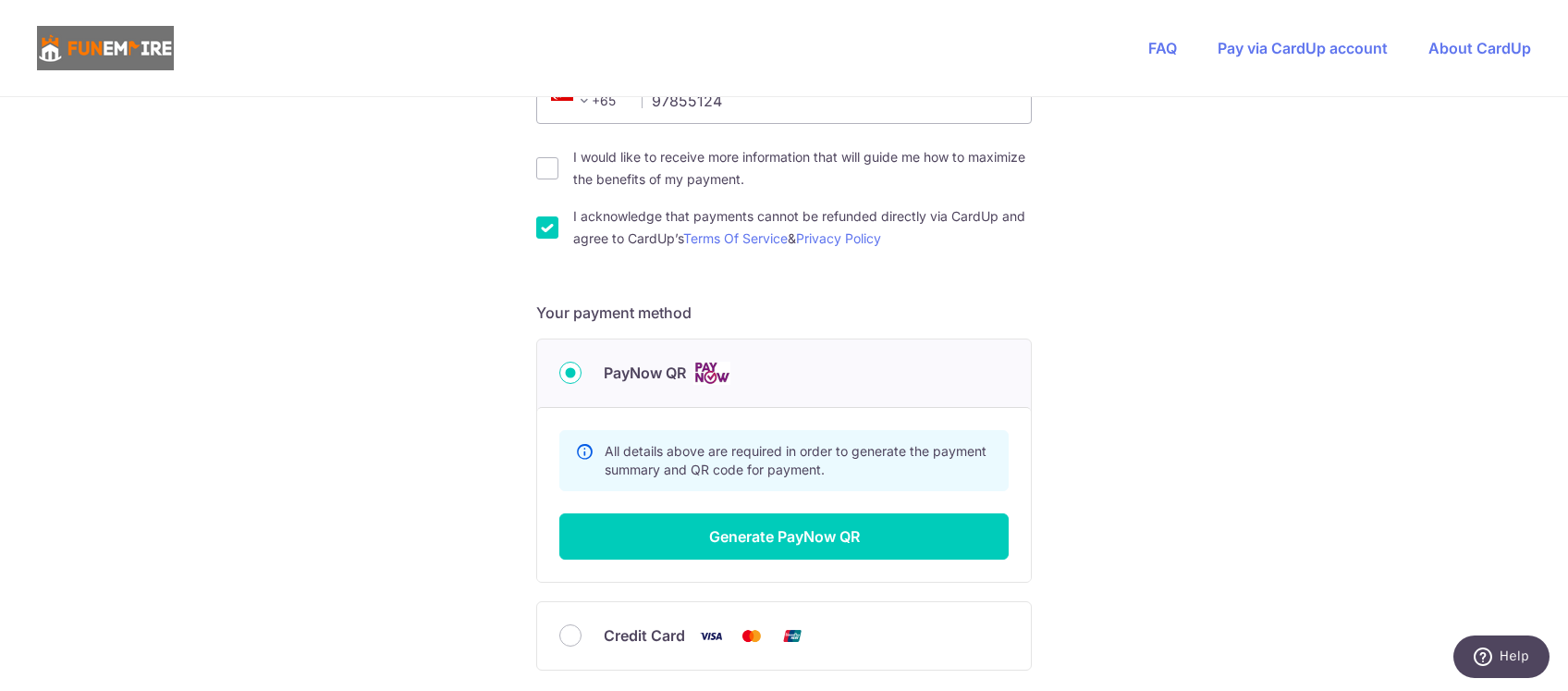 scroll, scrollTop: 726, scrollLeft: 0, axis: vertical 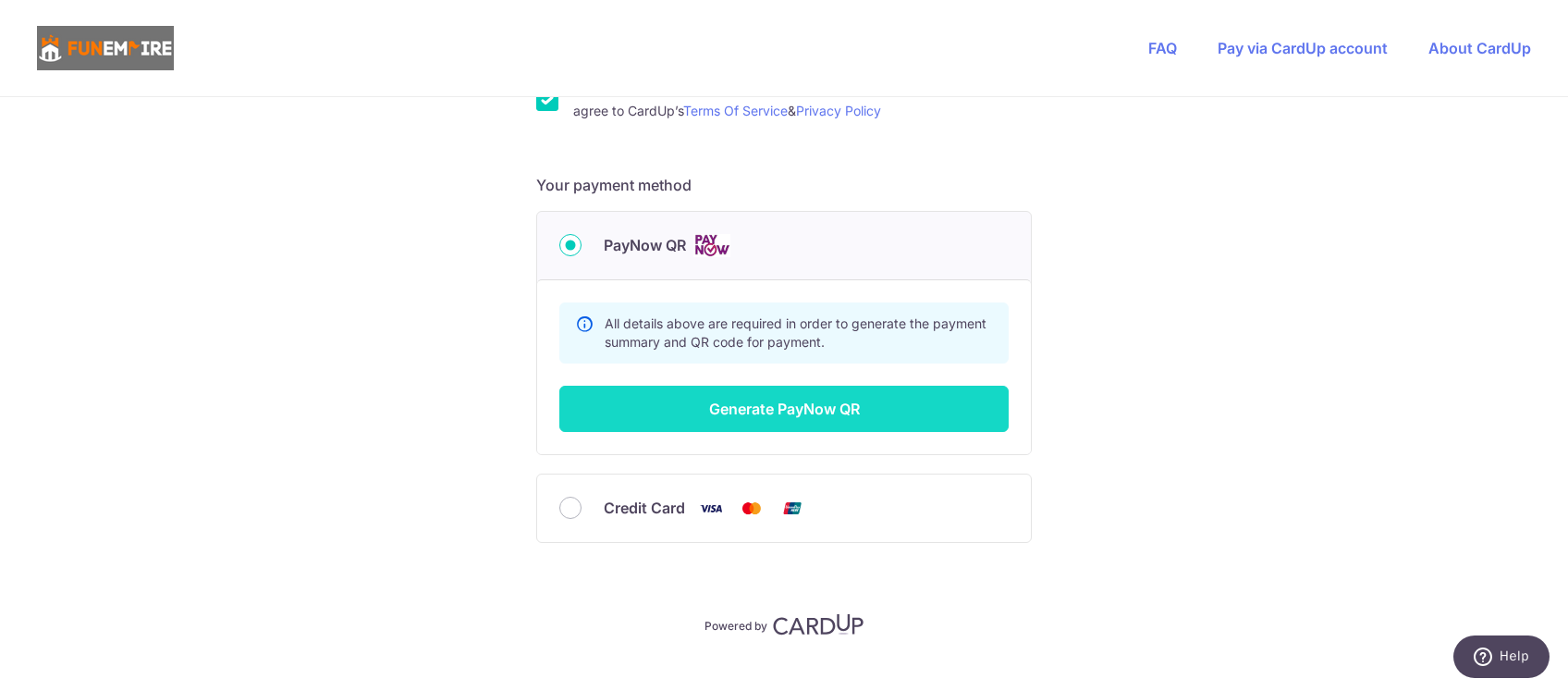 click on "Generate PayNow QR" at bounding box center (784, 409) 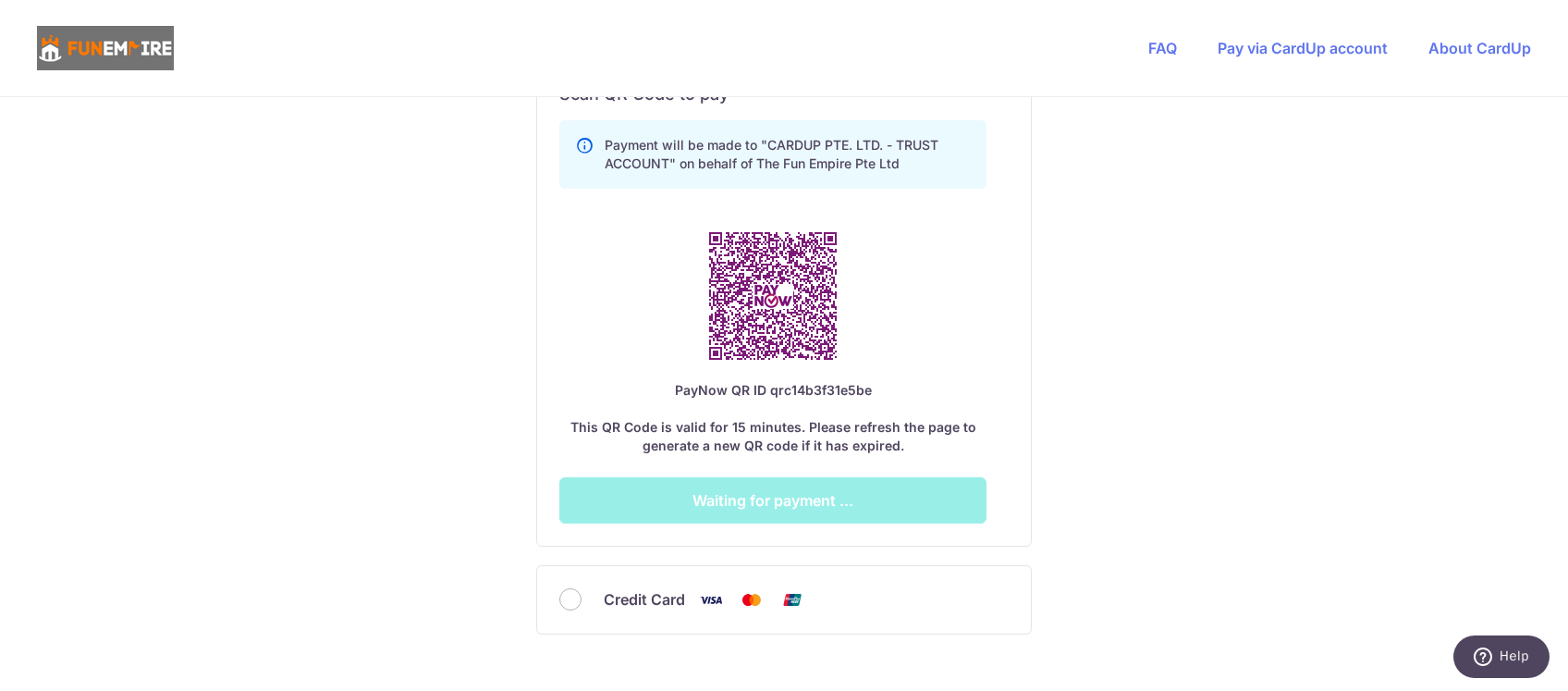 scroll, scrollTop: 926, scrollLeft: 0, axis: vertical 